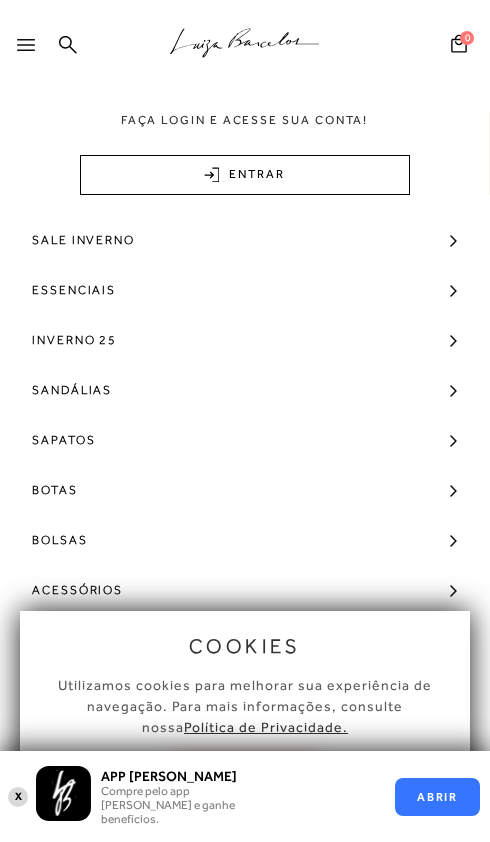 scroll, scrollTop: 0, scrollLeft: 0, axis: both 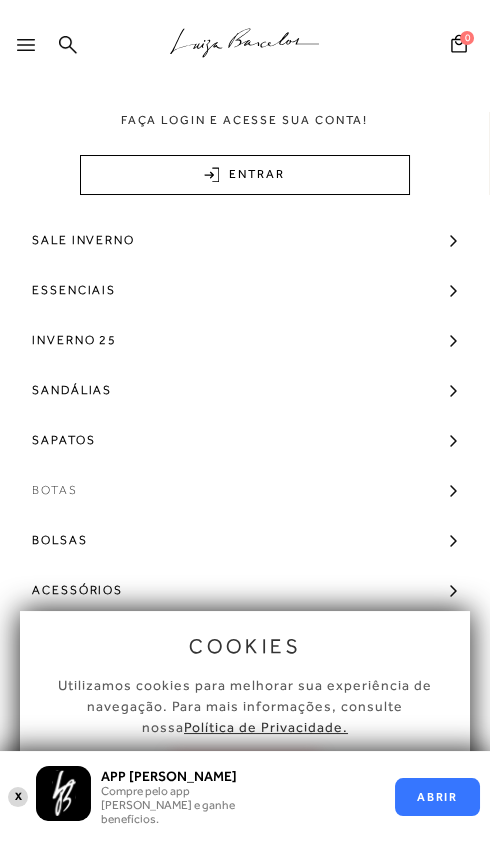 click on "Botas" at bounding box center [245, 490] 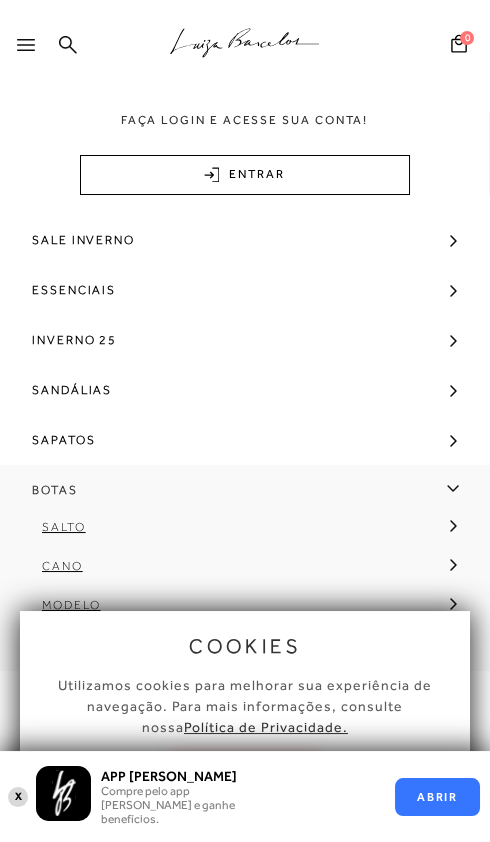 scroll, scrollTop: 65, scrollLeft: 0, axis: vertical 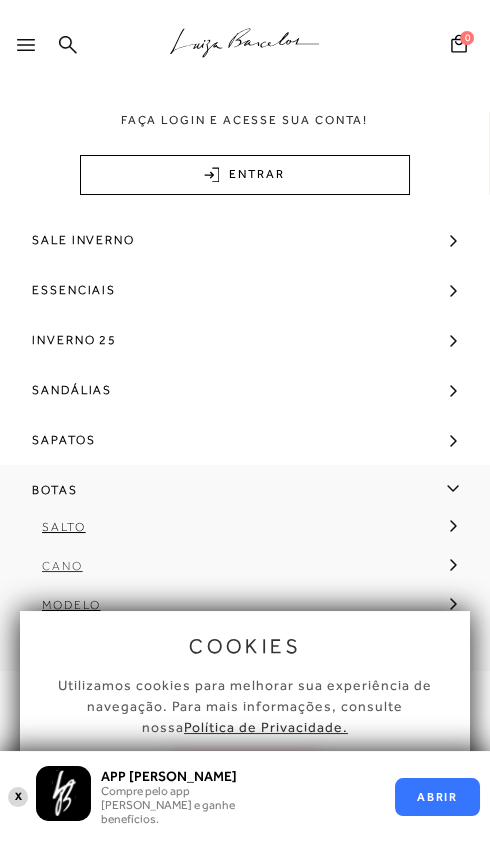 click on "Cano" at bounding box center (62, 566) 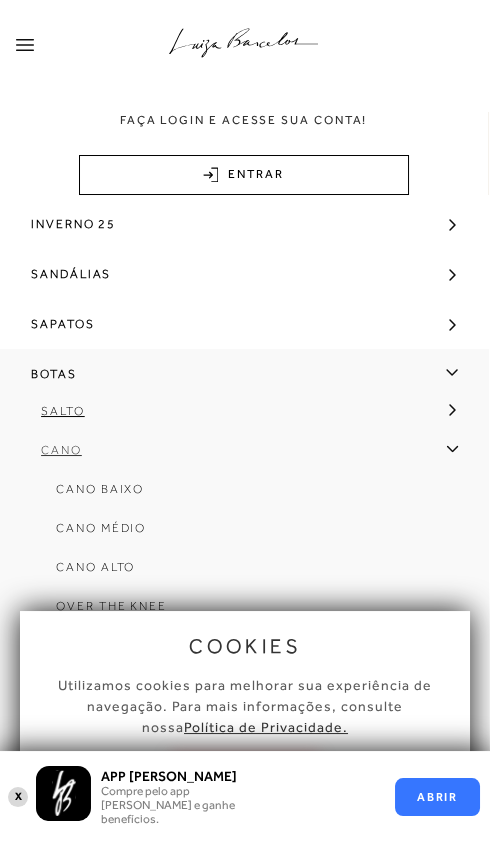 scroll, scrollTop: 127, scrollLeft: 0, axis: vertical 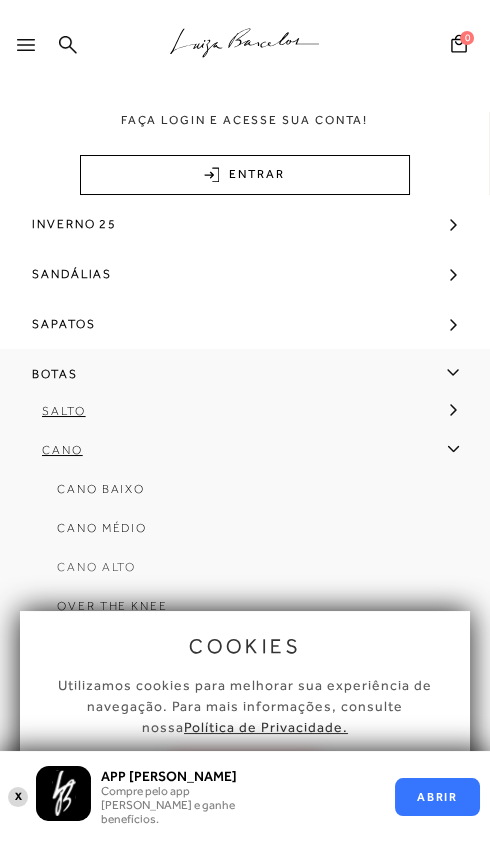 click on "Cano Alto" at bounding box center [238, 574] 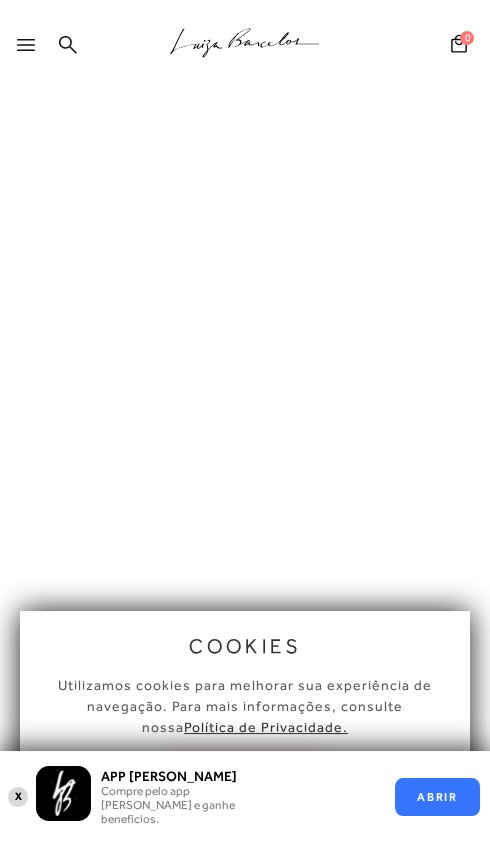 scroll, scrollTop: 0, scrollLeft: 0, axis: both 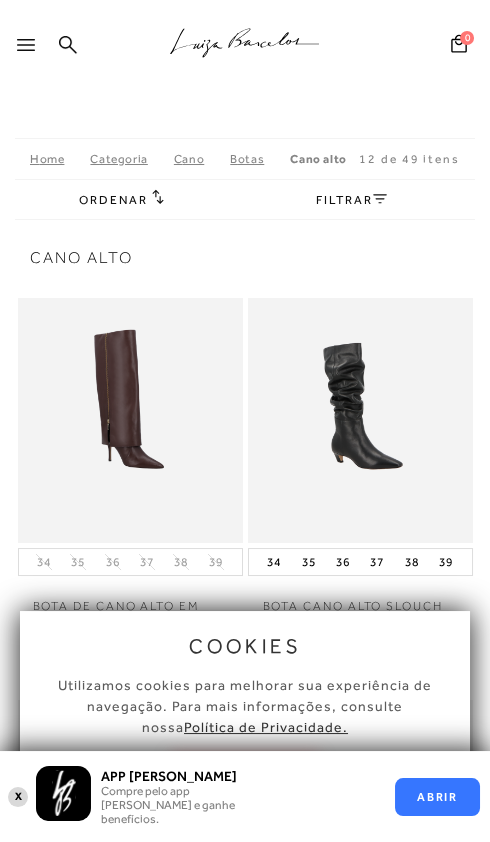 click on "FILTRAR" at bounding box center [351, 200] 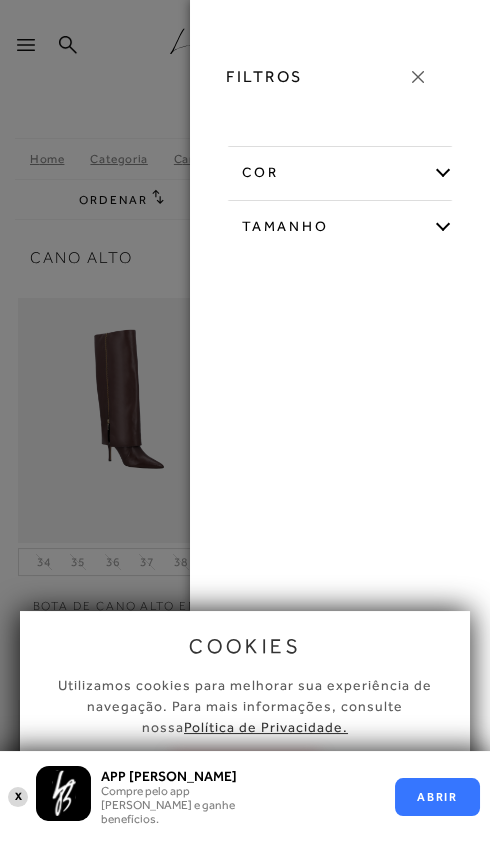 click on "cor" at bounding box center [340, 169] 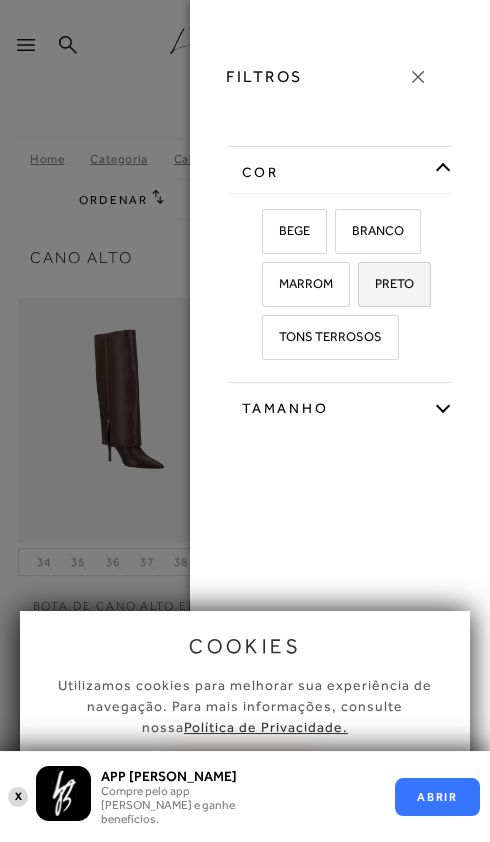 click on "PRETO" at bounding box center (387, 283) 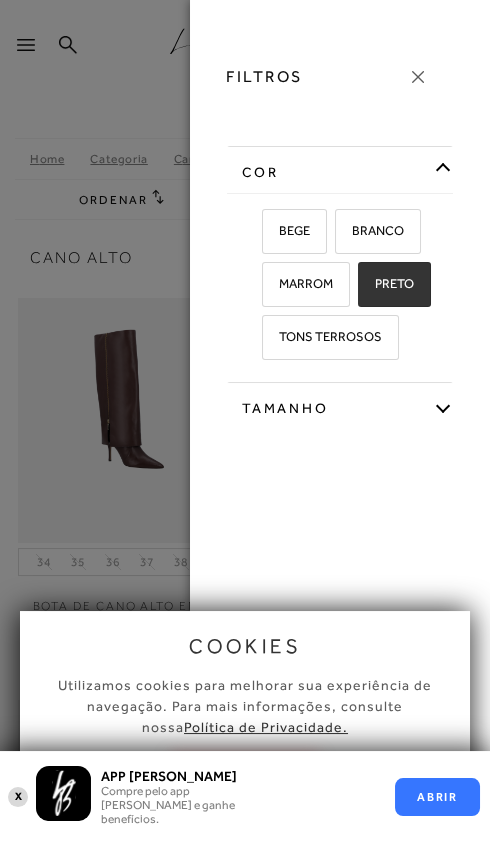 checkbox on "true" 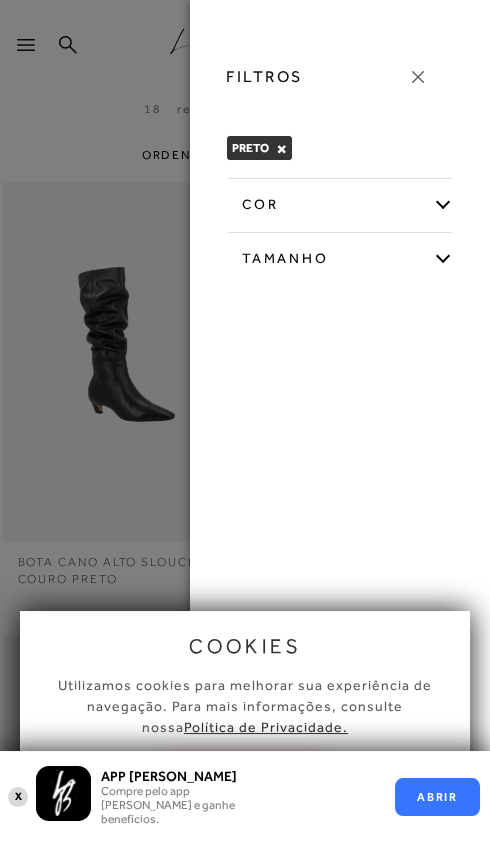 click on "cor
BEGE
33" at bounding box center [340, 228] 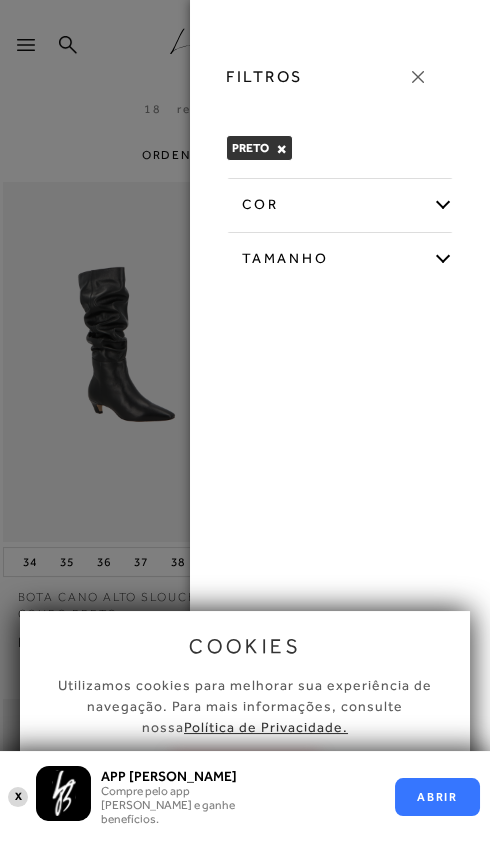 click on "Tamanho" at bounding box center (340, 255) 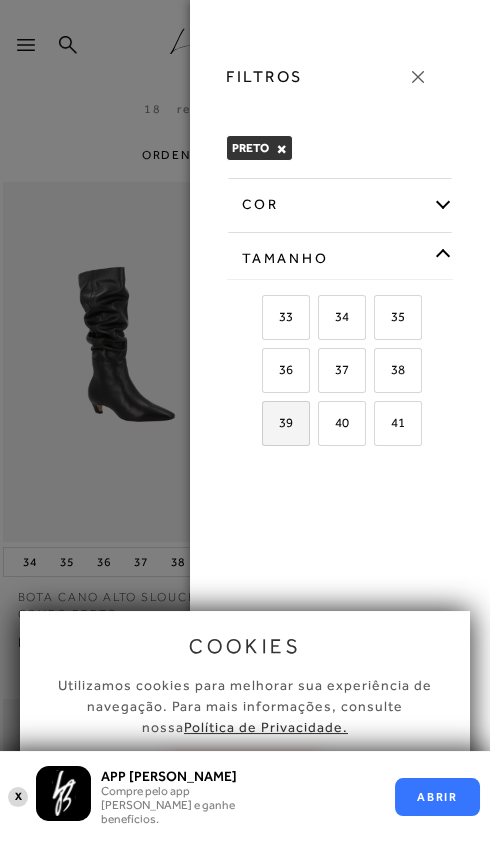 click on "39" at bounding box center (278, 422) 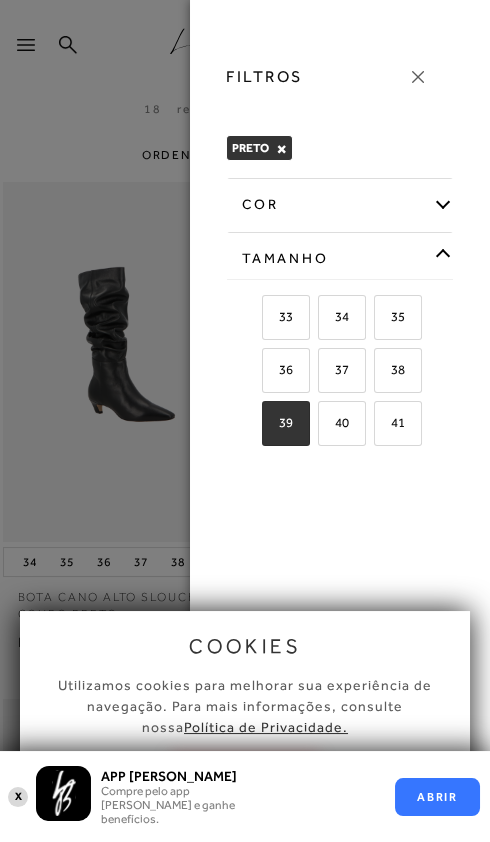 checkbox on "true" 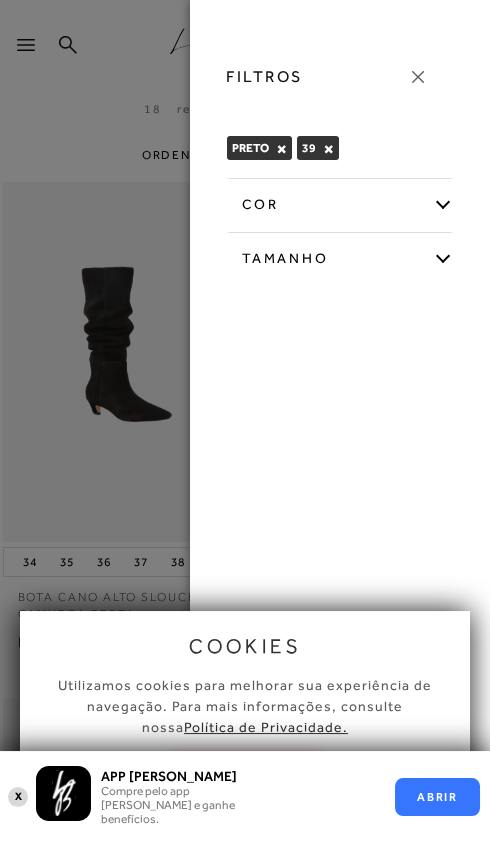 click 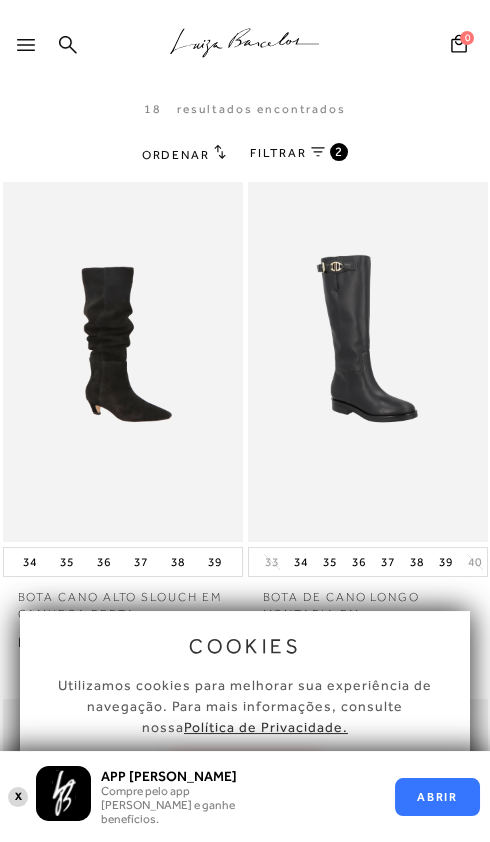 scroll, scrollTop: 0, scrollLeft: 0, axis: both 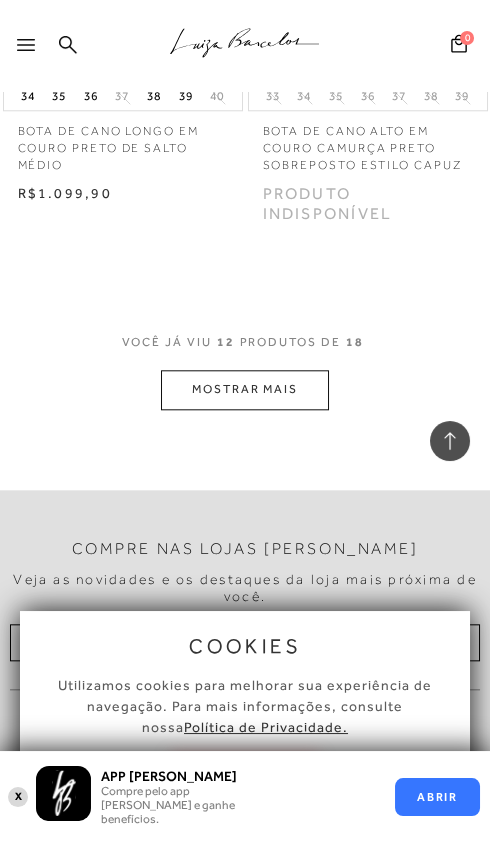 click on "MOSTRAR MAIS" at bounding box center [245, 389] 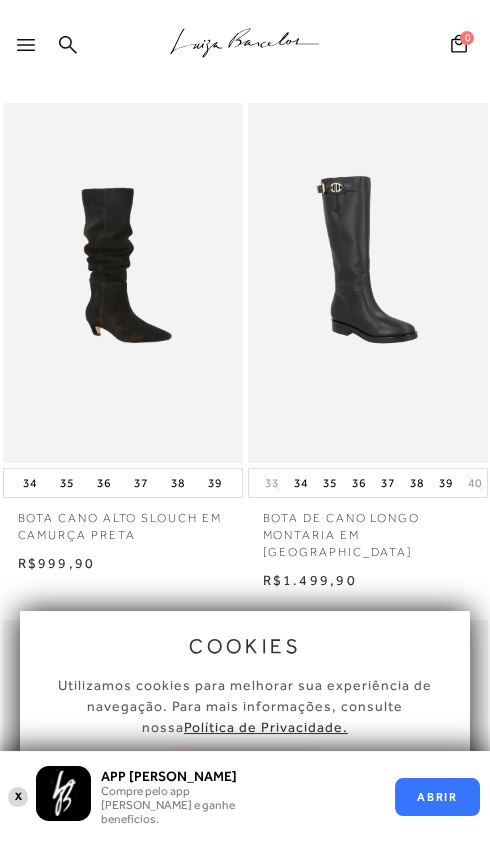 scroll, scrollTop: 0, scrollLeft: 0, axis: both 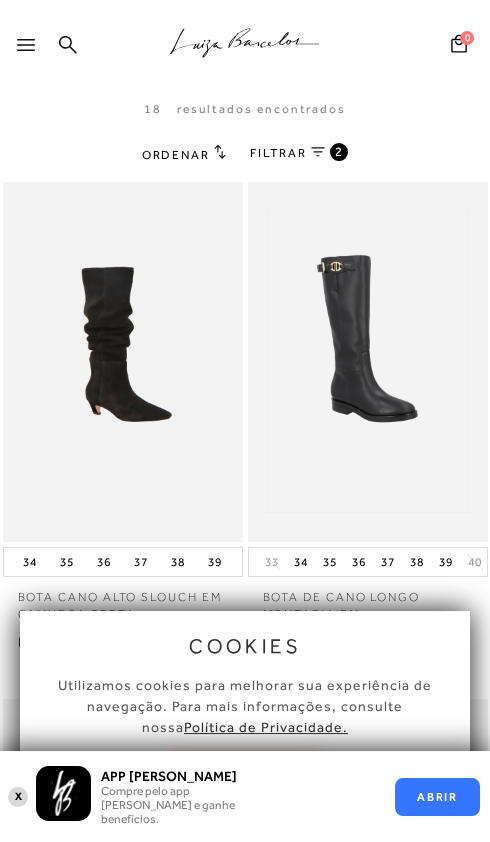 click at bounding box center [368, 362] 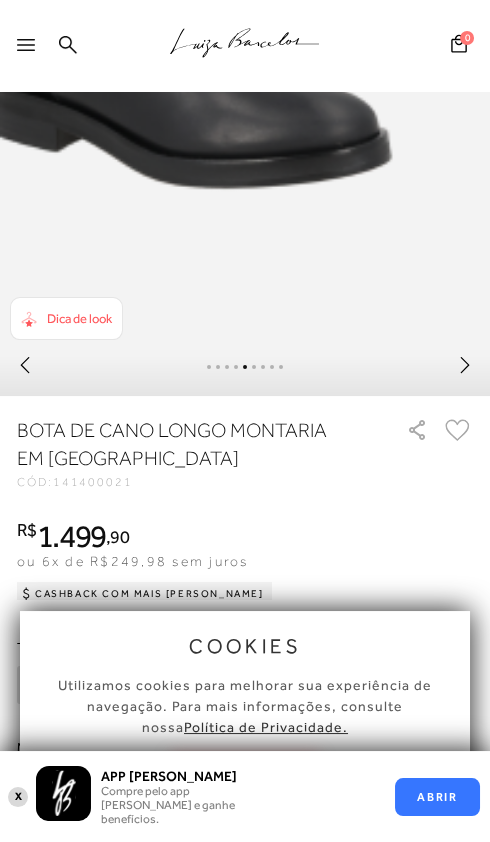 scroll, scrollTop: 551, scrollLeft: 0, axis: vertical 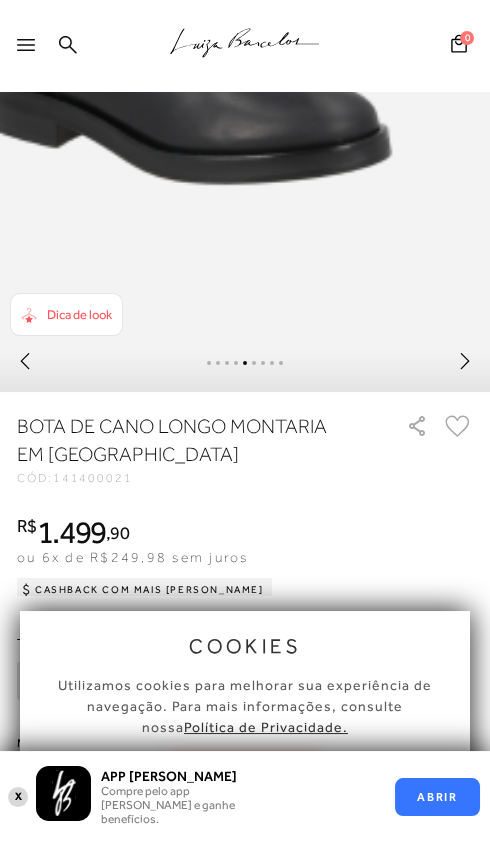 click on "X" at bounding box center (18, 796) 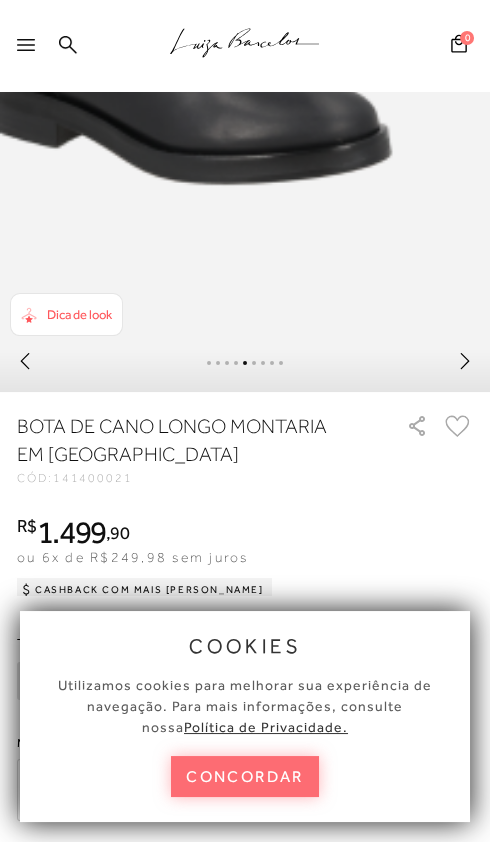 click on "concordar" at bounding box center [245, 776] 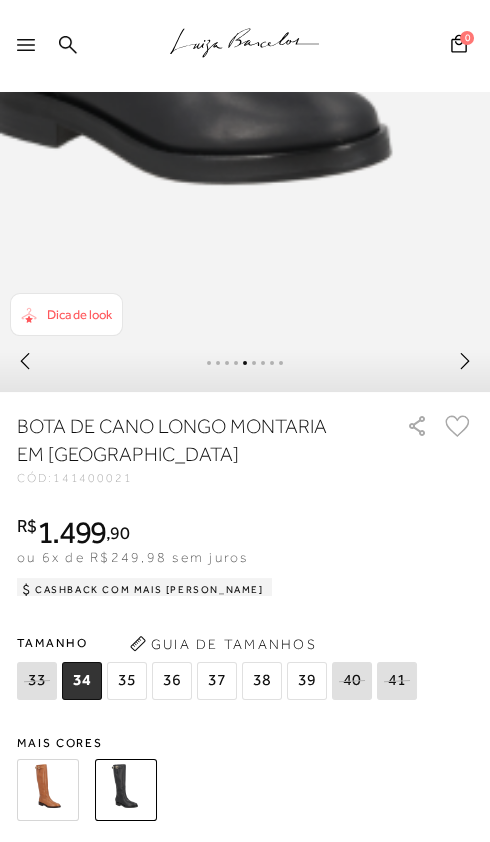 click at bounding box center [48, 790] 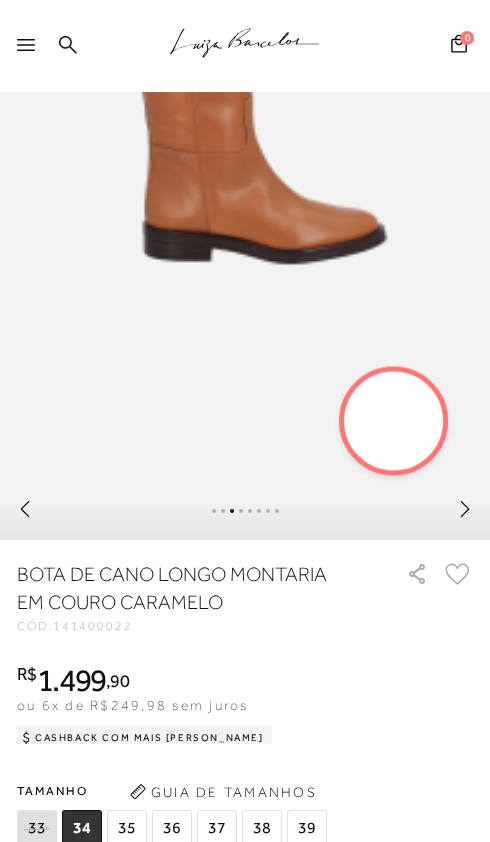 scroll, scrollTop: 406, scrollLeft: 0, axis: vertical 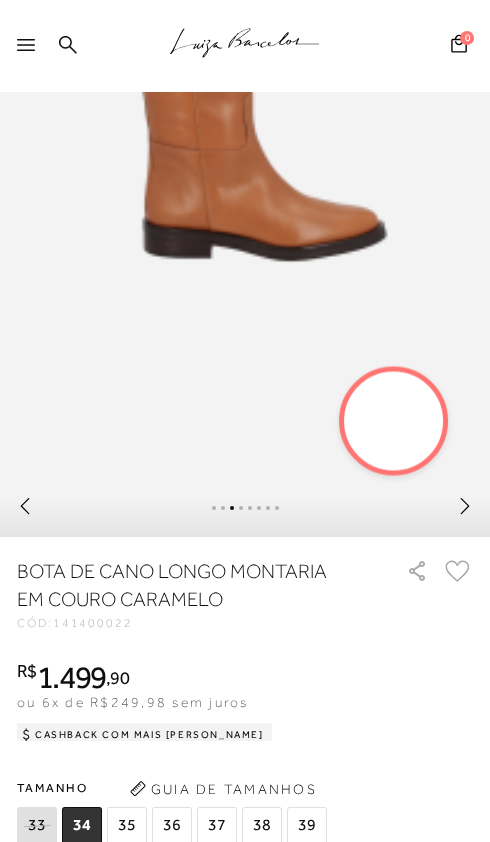 click on "39" at bounding box center (307, 826) 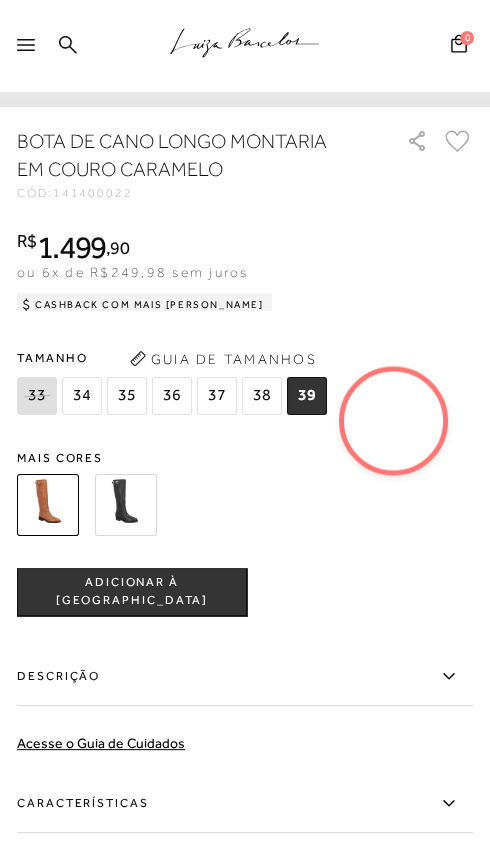 scroll, scrollTop: 838, scrollLeft: 0, axis: vertical 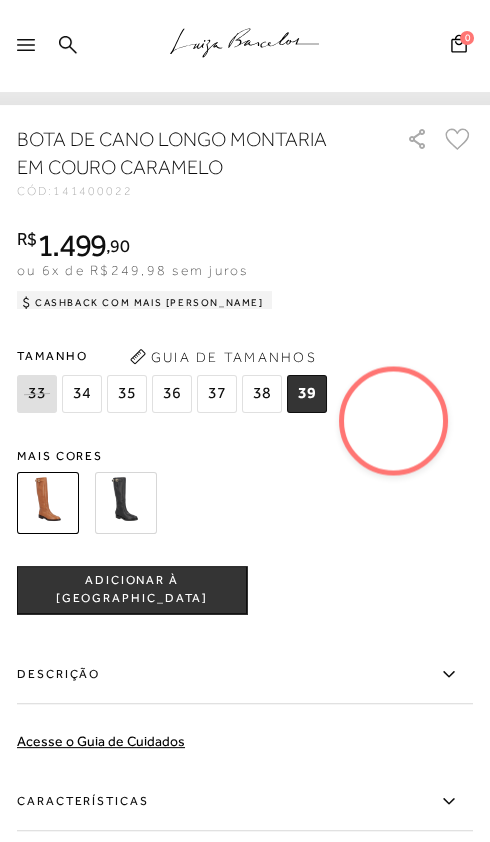 click on "ADICIONAR À [GEOGRAPHIC_DATA]" at bounding box center [132, 589] 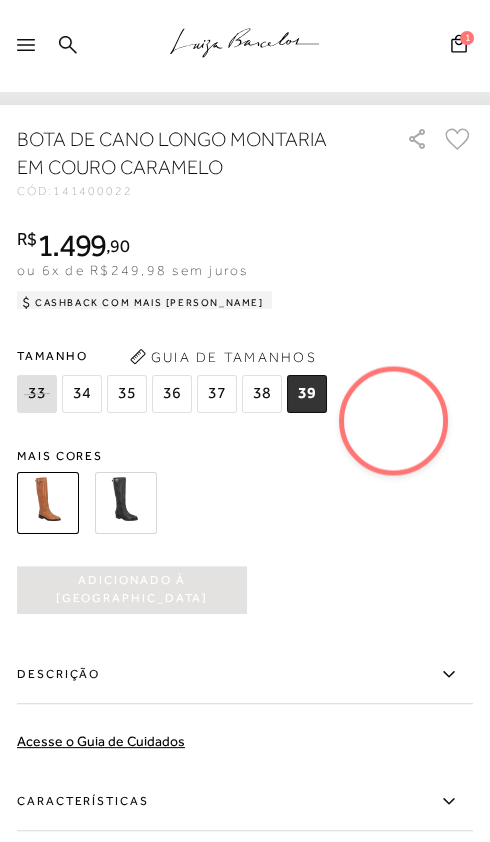 scroll, scrollTop: 0, scrollLeft: 0, axis: both 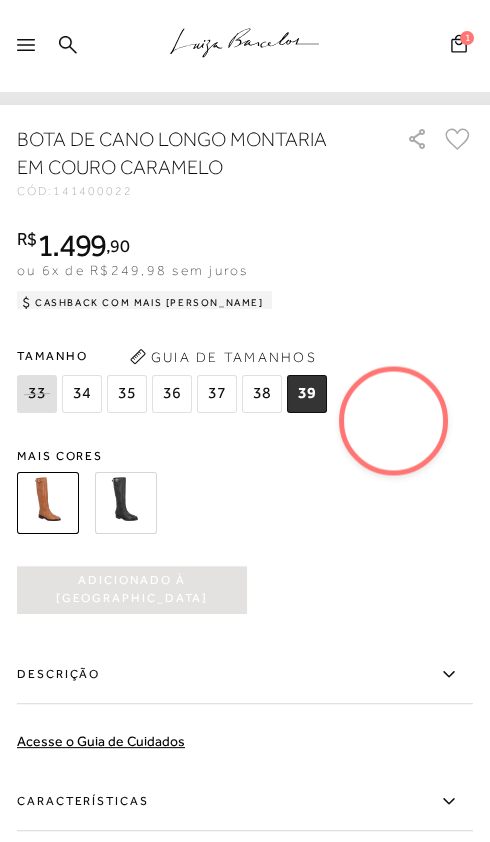click on "1" at bounding box center [467, 37] 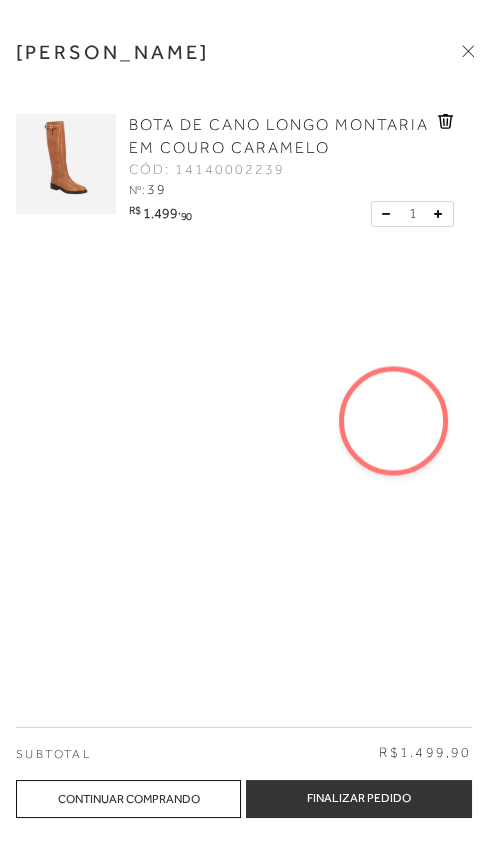 click 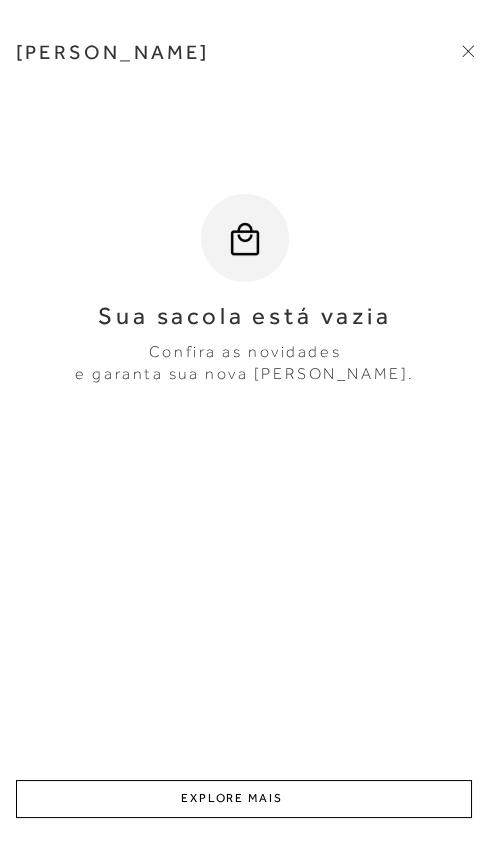 scroll, scrollTop: 0, scrollLeft: 0, axis: both 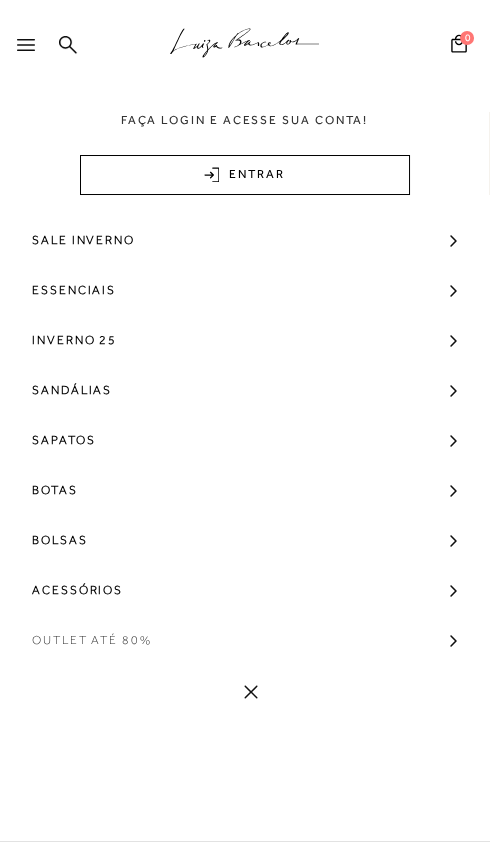 click on "Outlet até 80%" at bounding box center [92, 640] 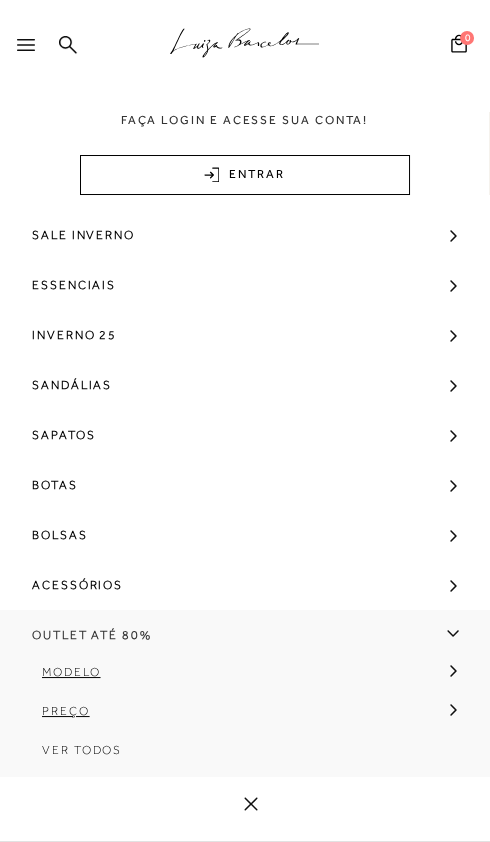 scroll, scrollTop: 16, scrollLeft: 0, axis: vertical 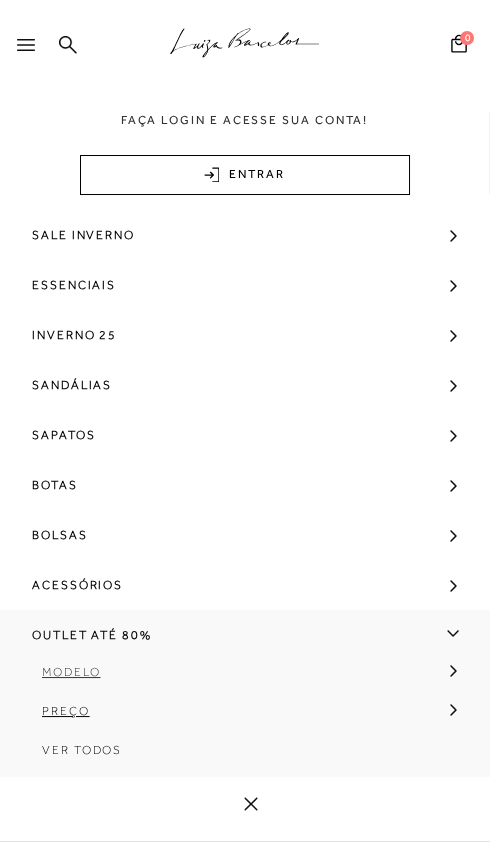 click on "Modelo" at bounding box center (71, 672) 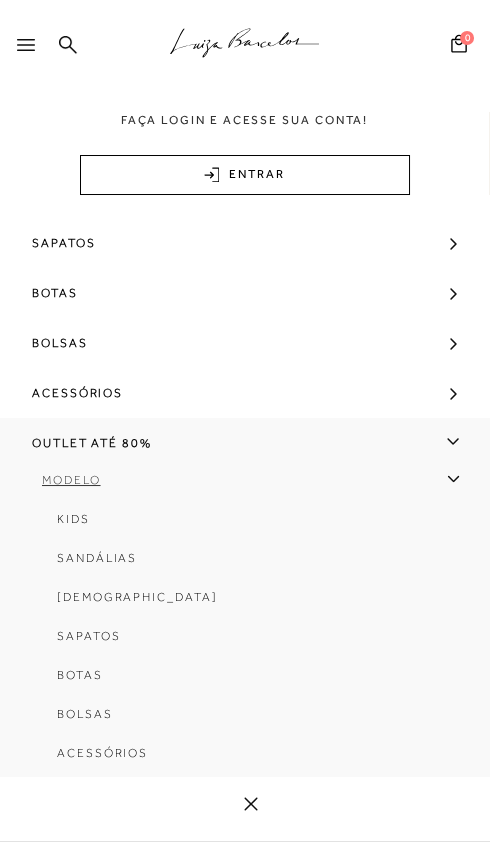 scroll, scrollTop: 195, scrollLeft: 0, axis: vertical 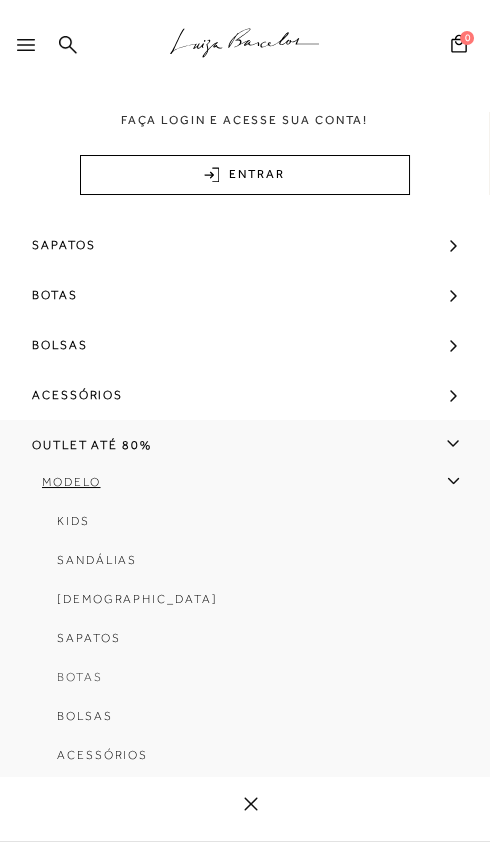click on "Botas" at bounding box center (80, 677) 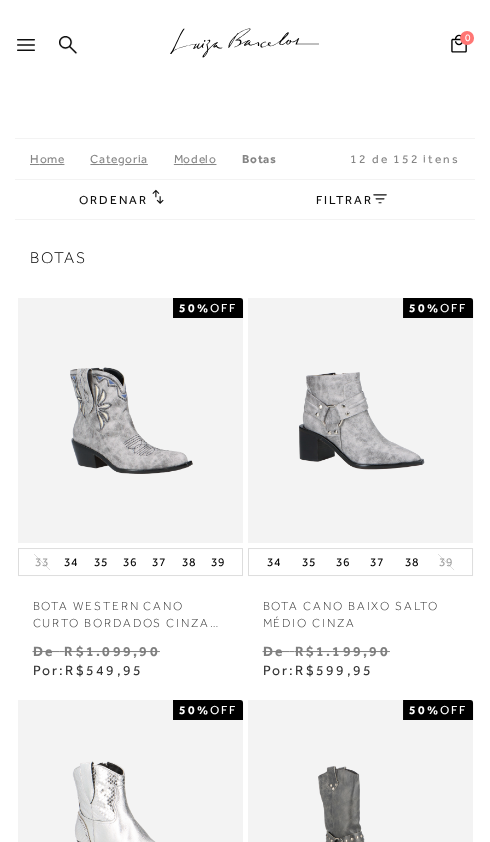 click on "FILTRAR" at bounding box center [351, 200] 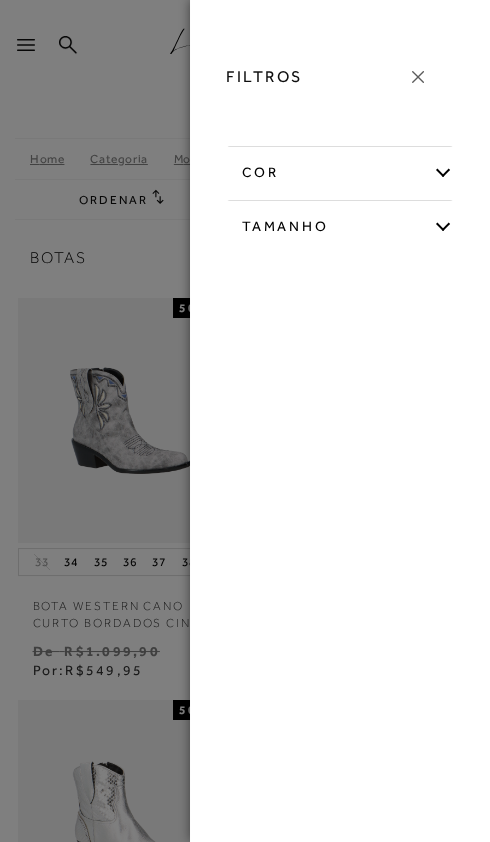 click on "cor" at bounding box center (340, 169) 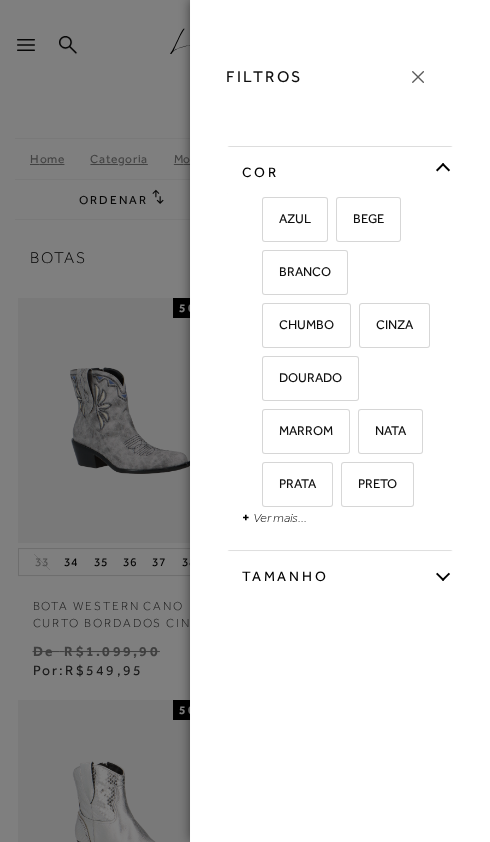 scroll, scrollTop: 123, scrollLeft: 0, axis: vertical 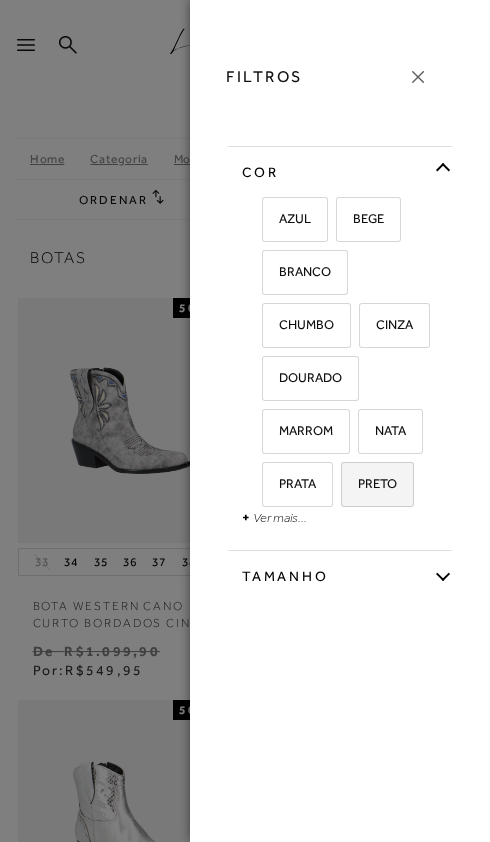click on "PRETO" at bounding box center [370, 483] 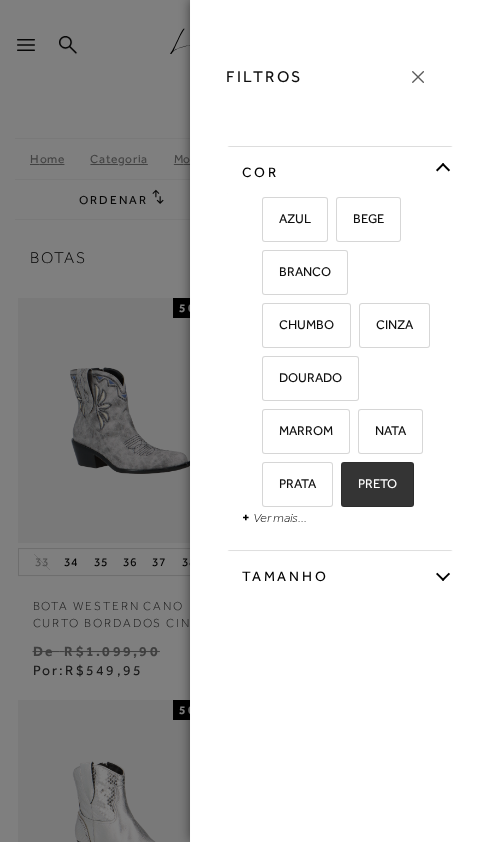 checkbox on "true" 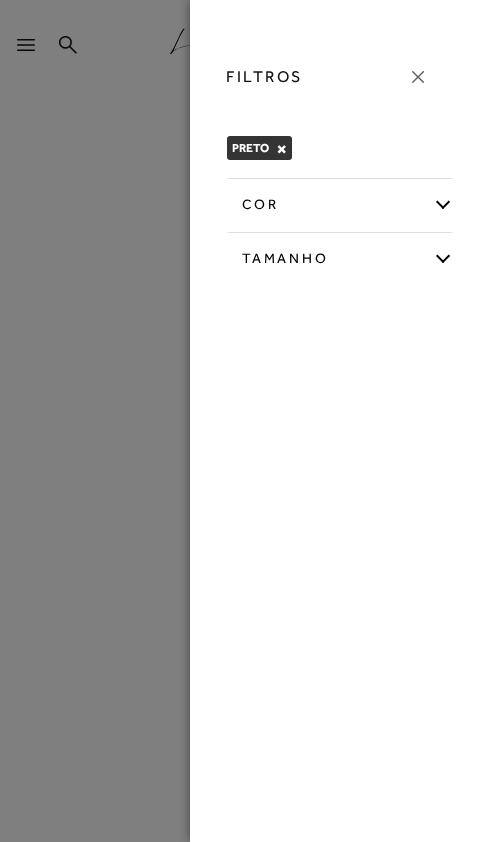 click on "cor
AZUL
BEGE" at bounding box center (340, 228) 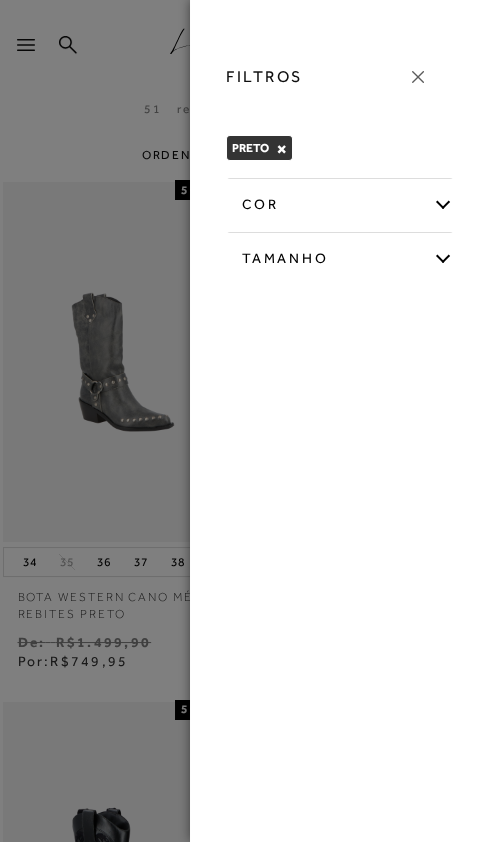 click on "Tamanho" at bounding box center (340, 255) 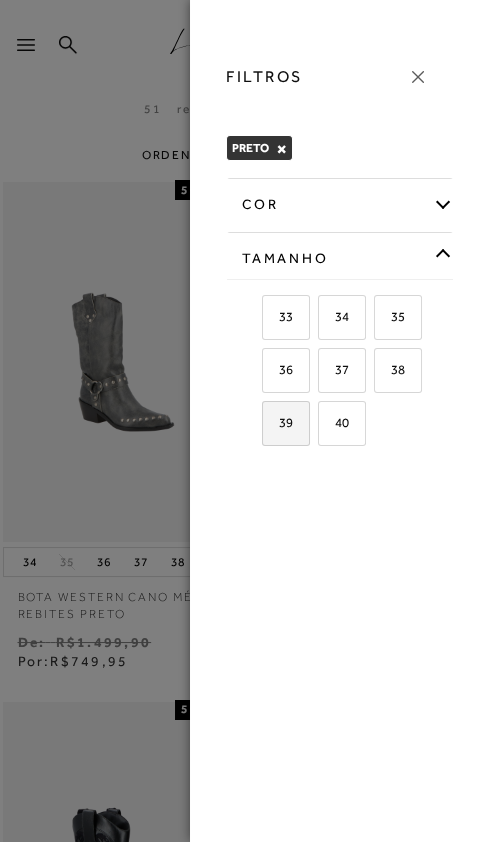 click on "39" at bounding box center (278, 422) 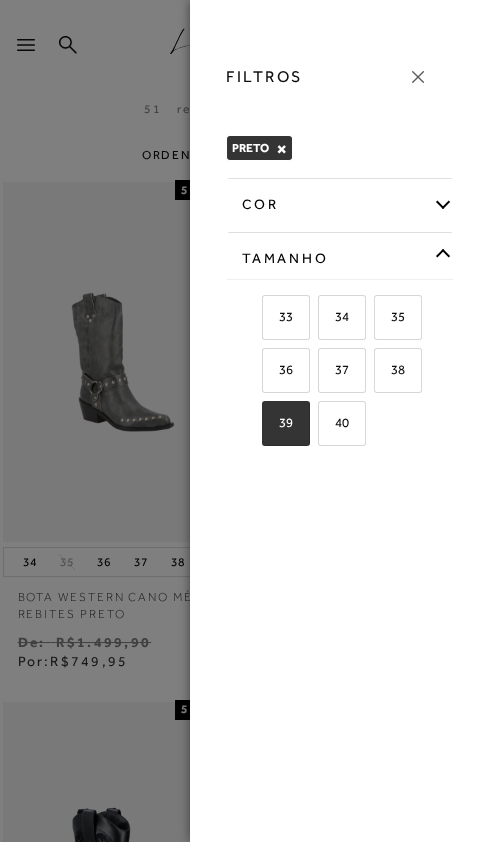 checkbox on "true" 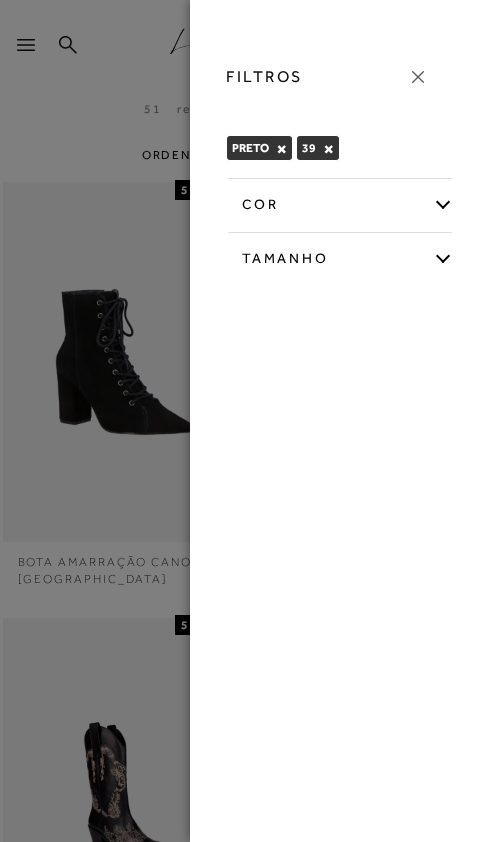 click 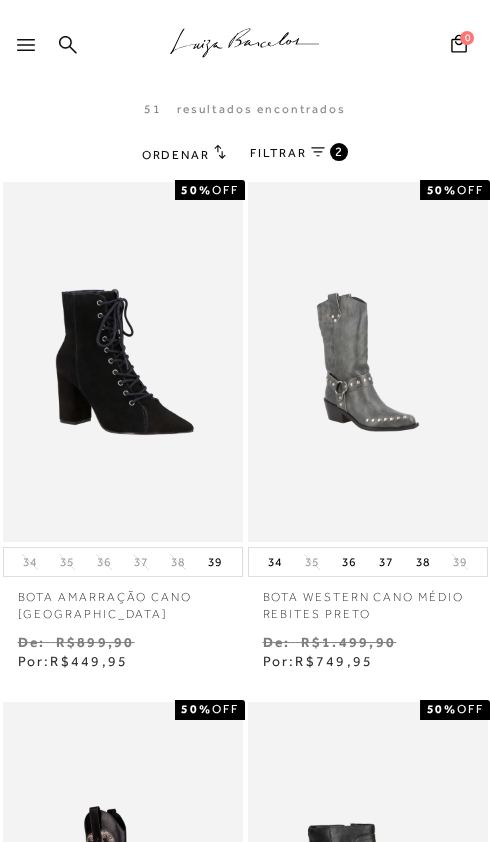 scroll, scrollTop: 0, scrollLeft: 0, axis: both 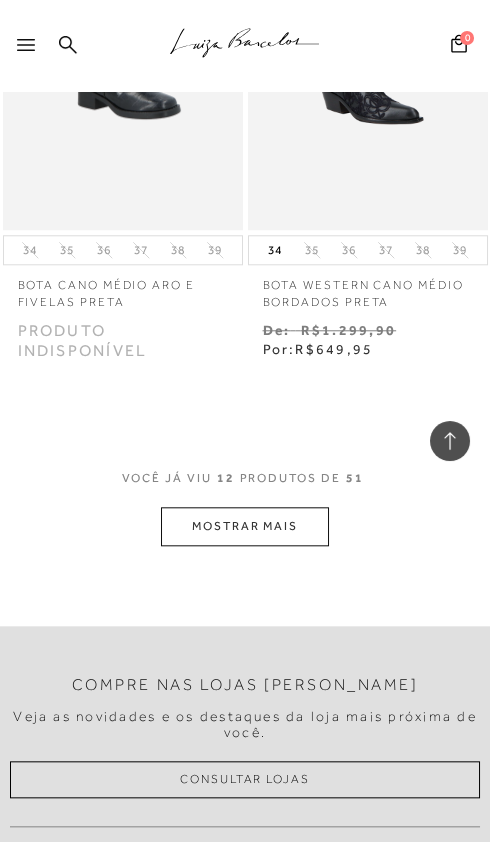 click on "MOSTRAR MAIS" at bounding box center (245, 526) 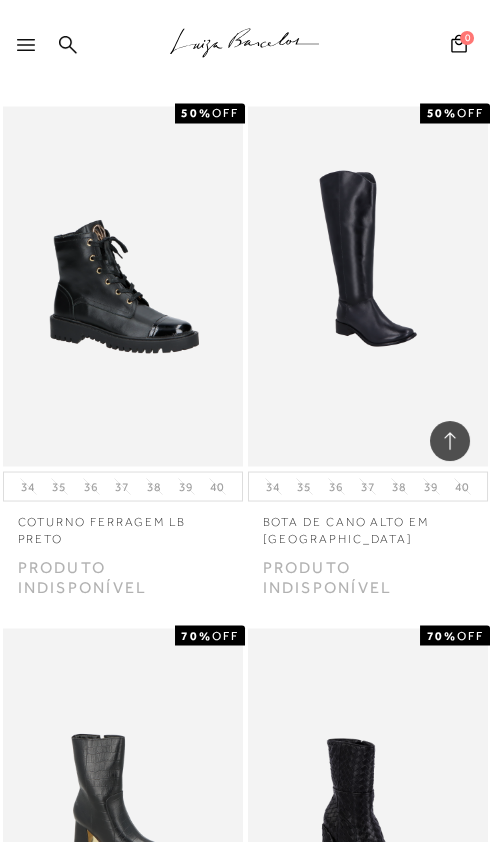 scroll, scrollTop: 5299, scrollLeft: 0, axis: vertical 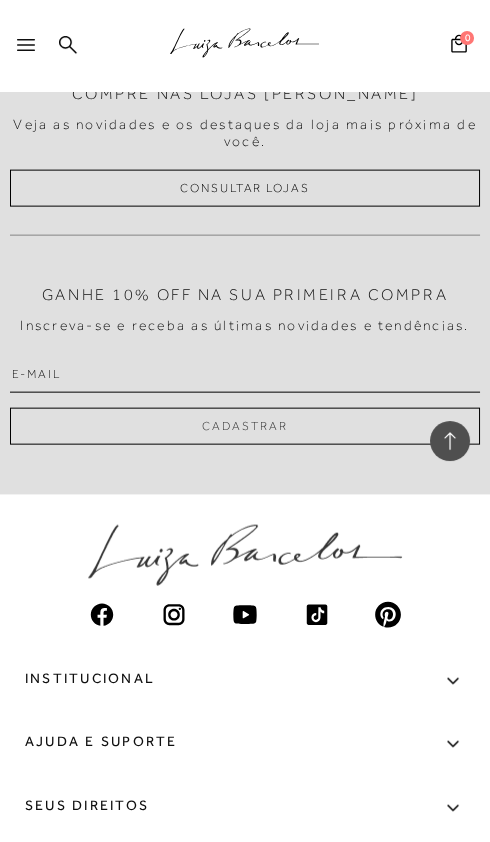 click on "MOSTRAR MAIS" at bounding box center [245, -65] 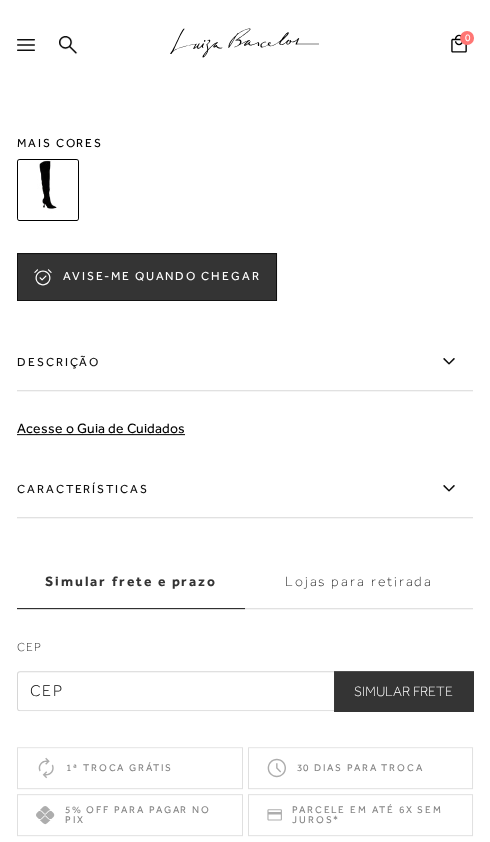scroll, scrollTop: 1021, scrollLeft: 0, axis: vertical 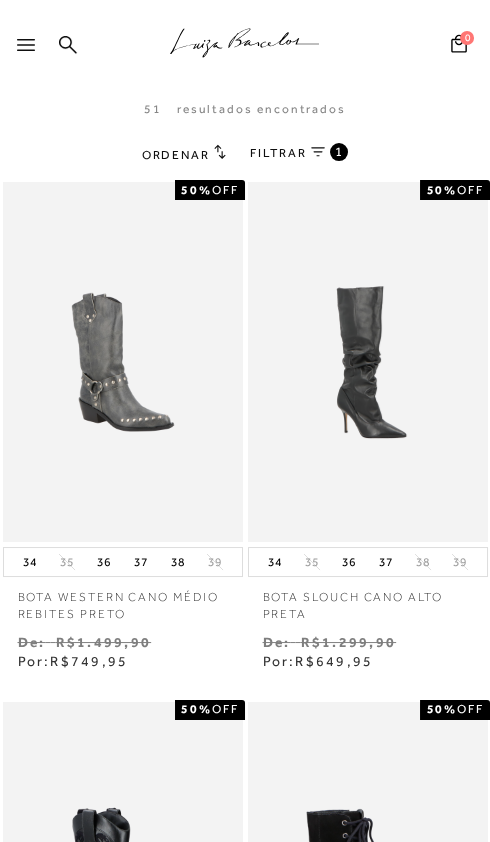 click 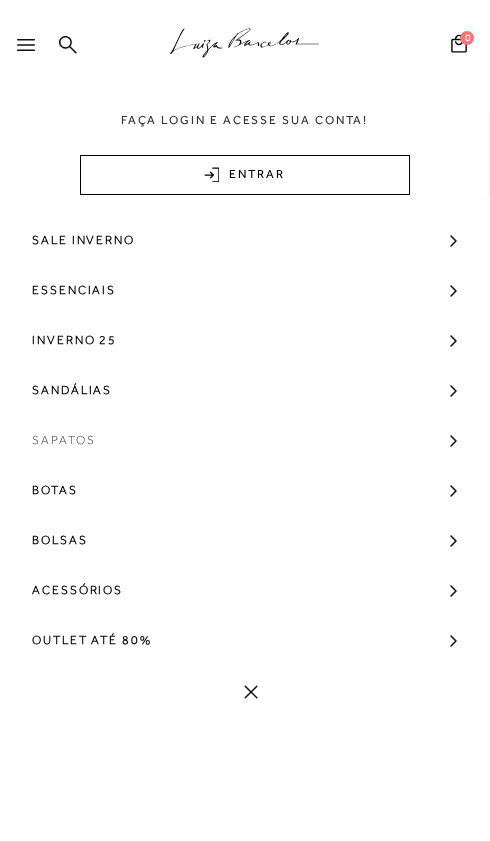 click on "Sapatos" at bounding box center [63, 440] 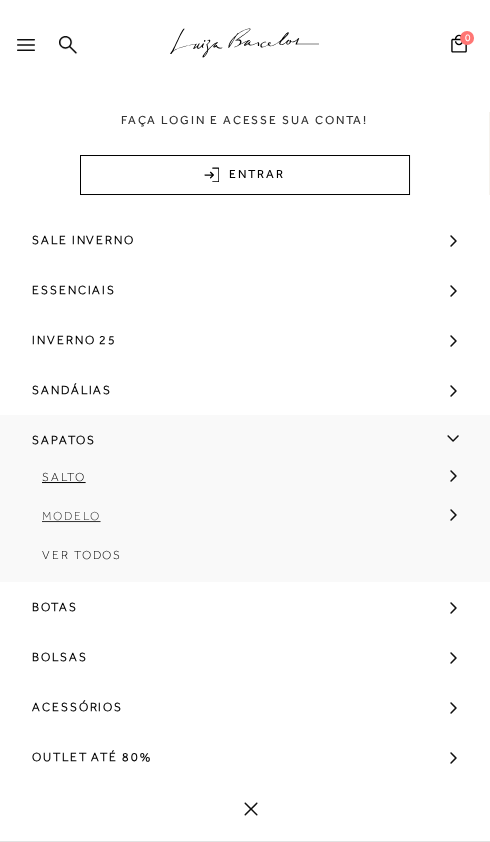 click on "Modelo" at bounding box center (71, 516) 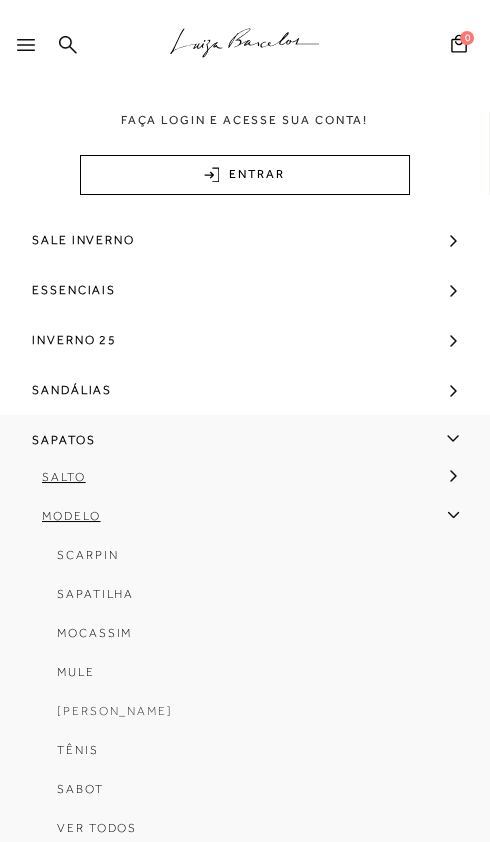 click on "[PERSON_NAME]" at bounding box center [115, 711] 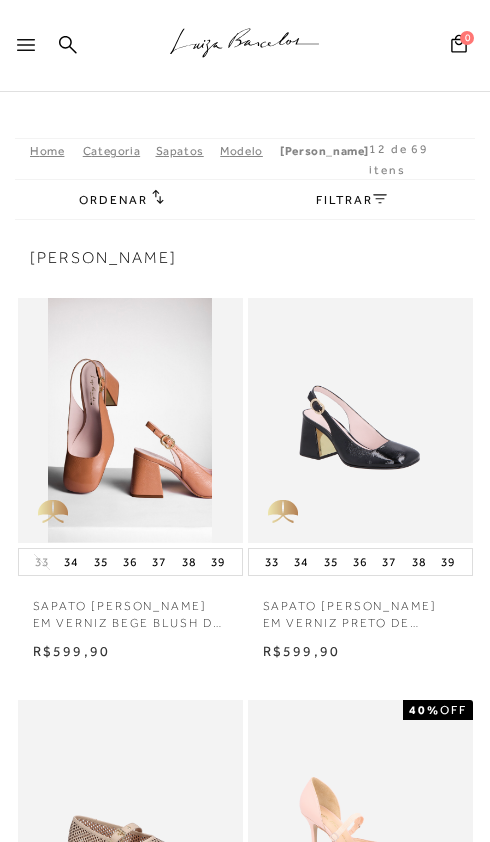 scroll, scrollTop: 0, scrollLeft: 0, axis: both 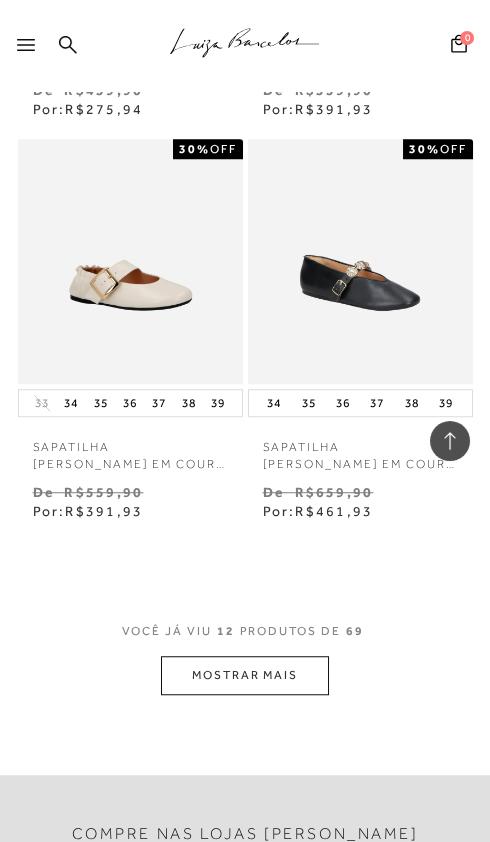click on "MOSTRAR MAIS" at bounding box center [245, 675] 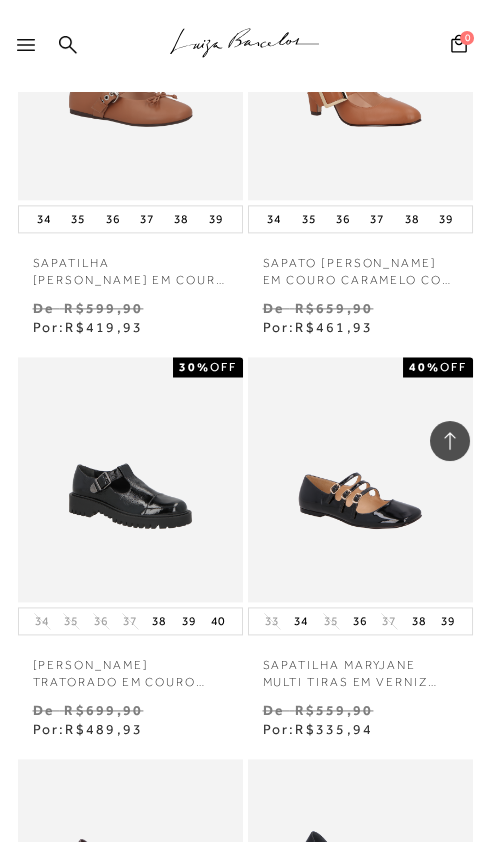 scroll, scrollTop: 3969, scrollLeft: 0, axis: vertical 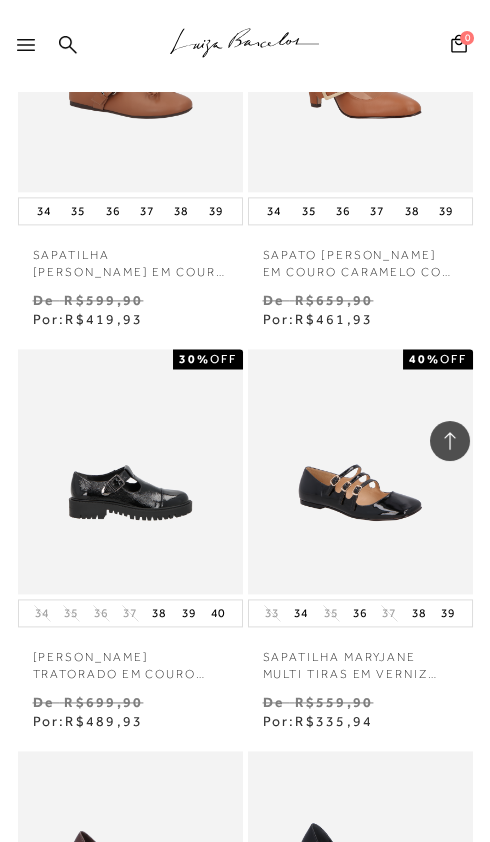 click at bounding box center (129, 471) 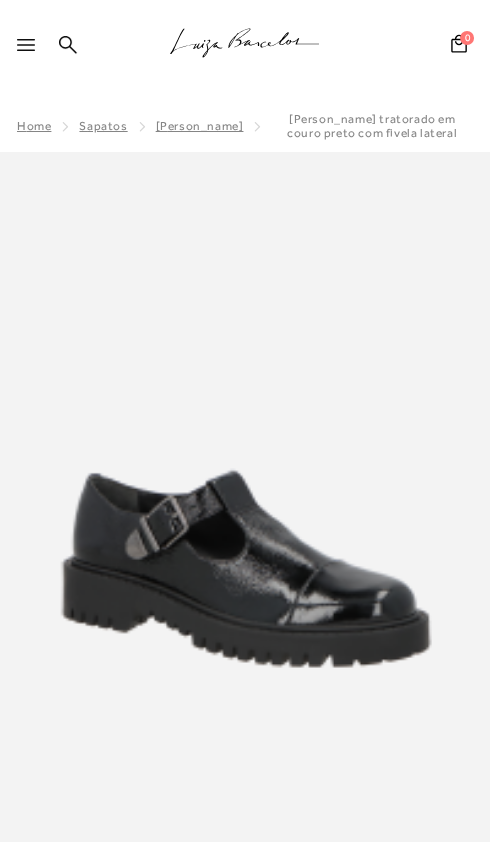 scroll, scrollTop: 0, scrollLeft: 0, axis: both 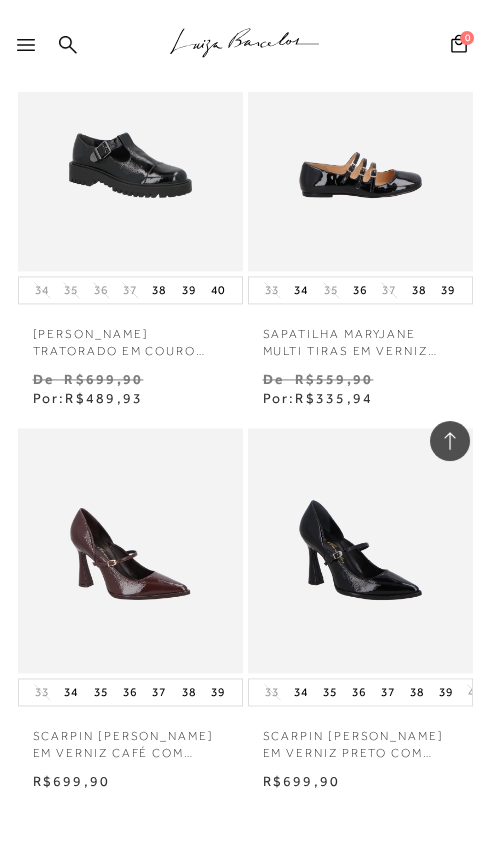 click at bounding box center [359, 148] 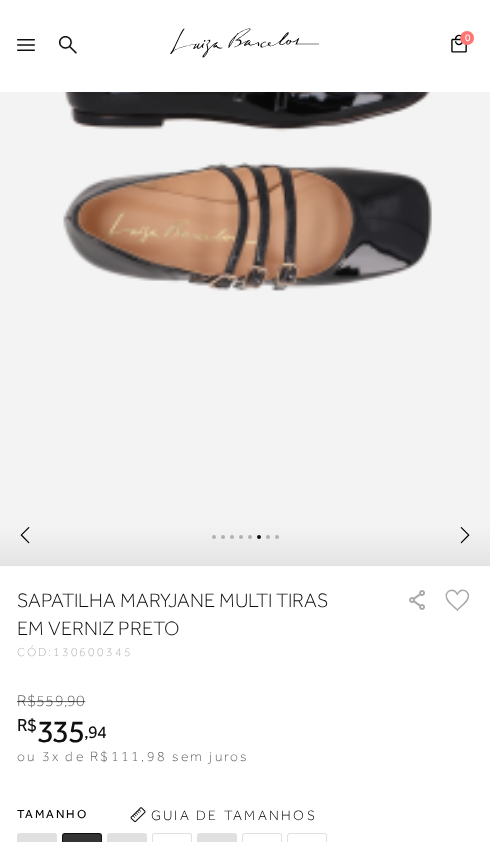 scroll, scrollTop: 379, scrollLeft: 0, axis: vertical 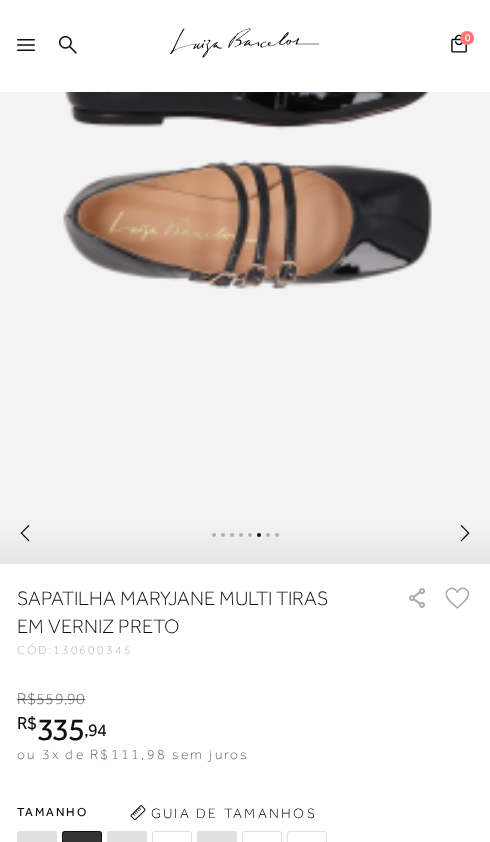 click on "39" at bounding box center [307, 850] 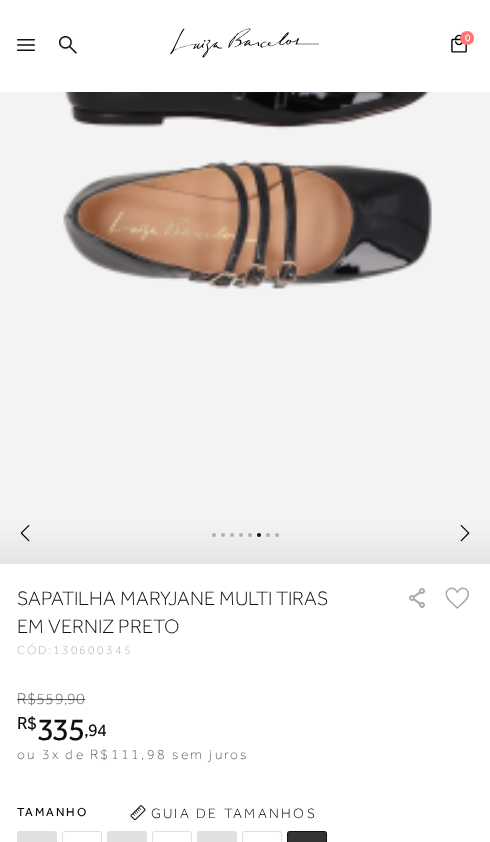 click on "39" at bounding box center (307, 850) 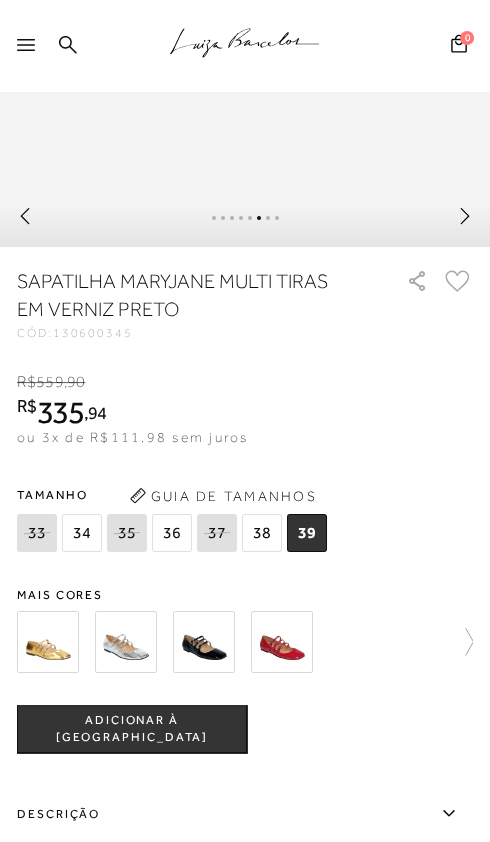 scroll, scrollTop: 713, scrollLeft: 0, axis: vertical 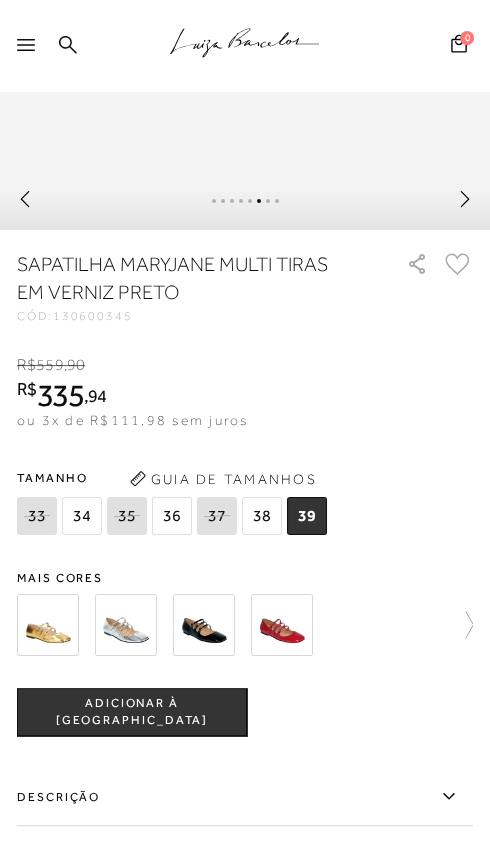 click on "ADICIONAR À [GEOGRAPHIC_DATA]" at bounding box center [132, 712] 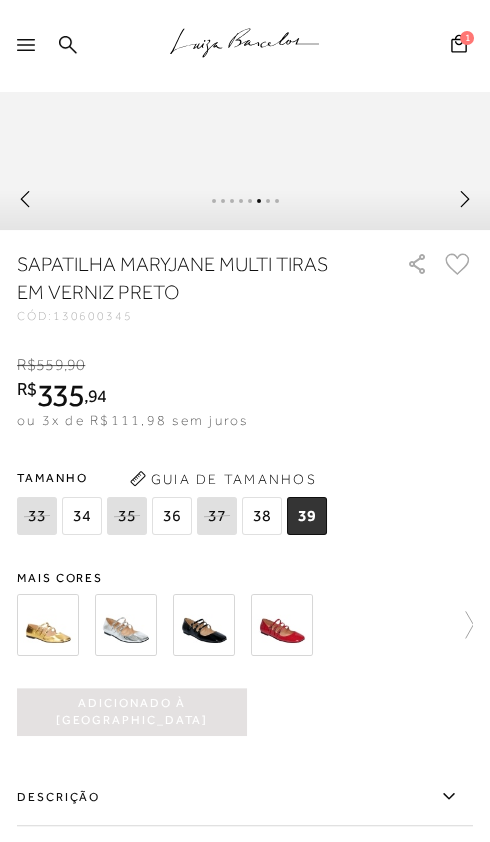 scroll, scrollTop: 0, scrollLeft: 0, axis: both 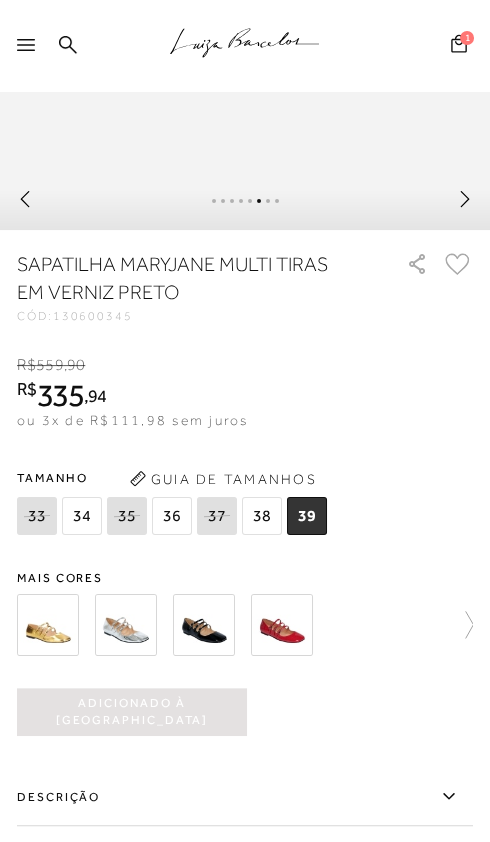click 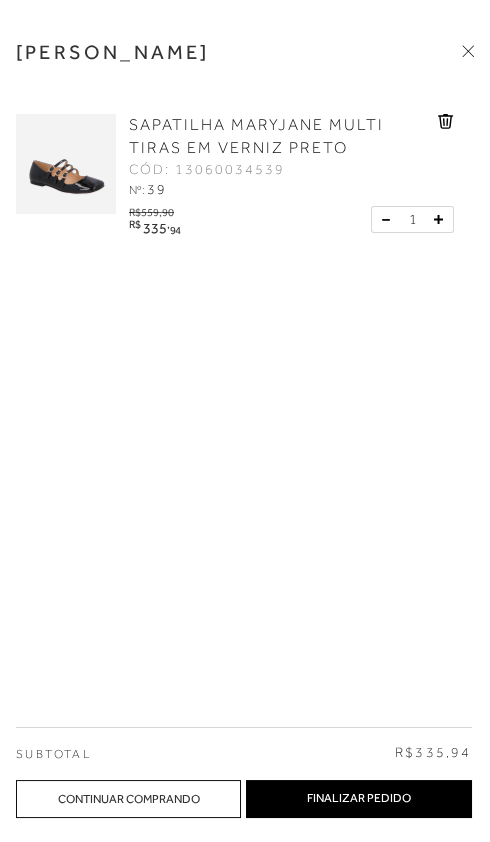 click on "Finalizar Pedido" at bounding box center [358, 799] 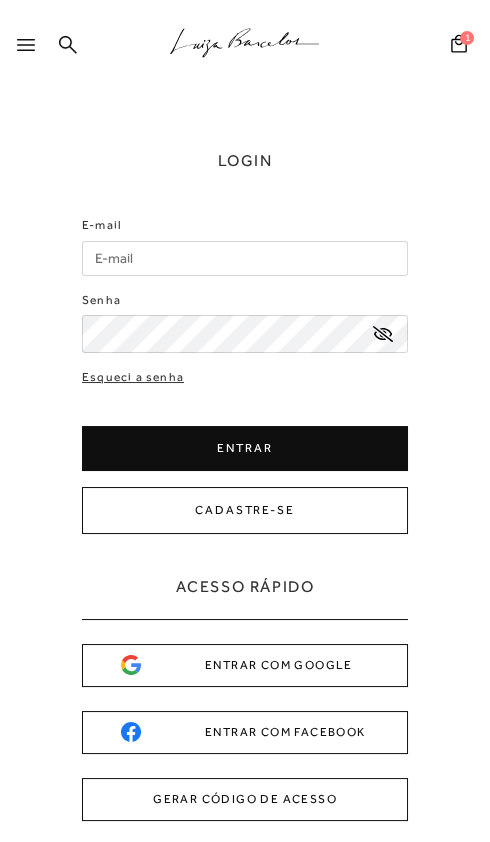 scroll, scrollTop: 0, scrollLeft: 0, axis: both 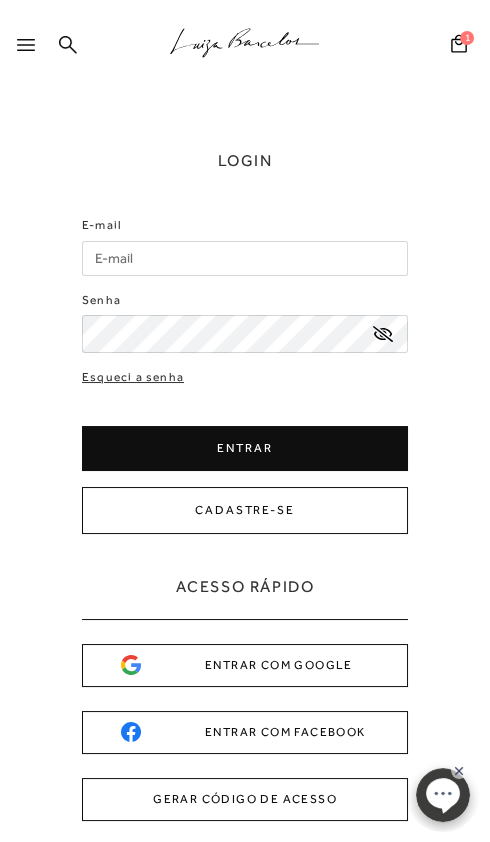 click on "E-mail" at bounding box center [245, 258] 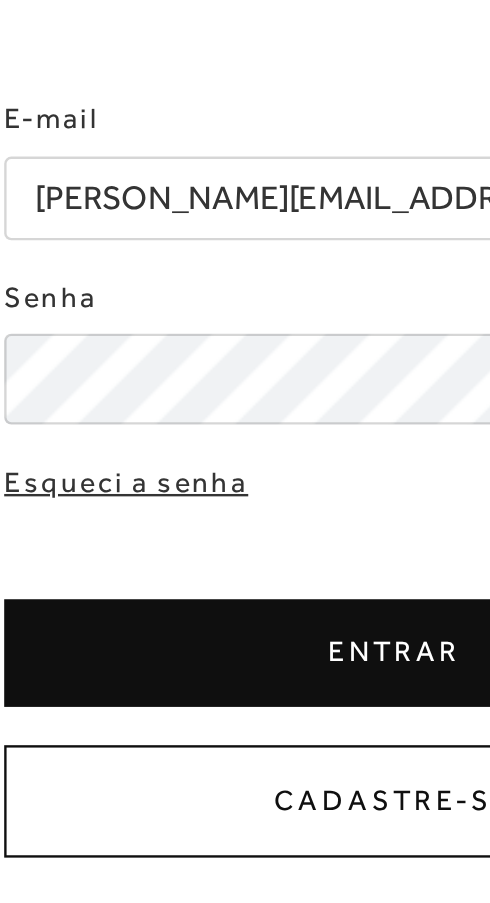 type on "[PERSON_NAME][EMAIL_ADDRESS][DOMAIN_NAME]" 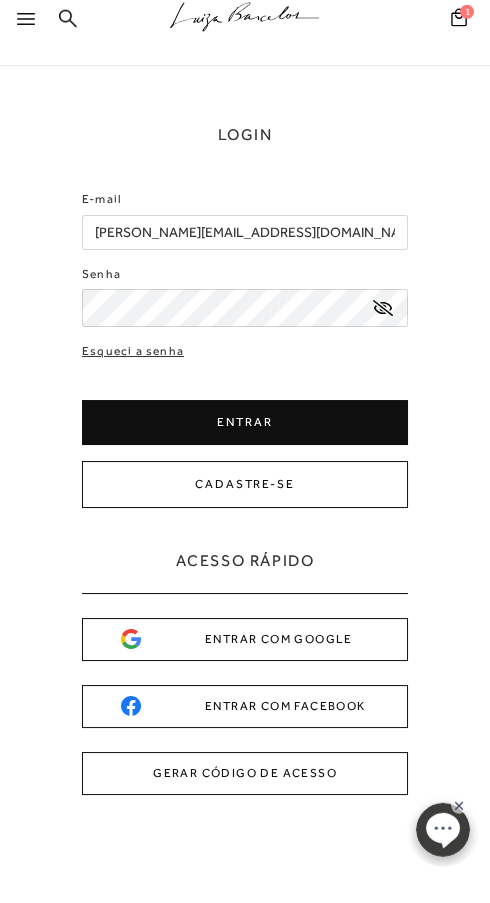click on "ENTRAR" at bounding box center [245, 448] 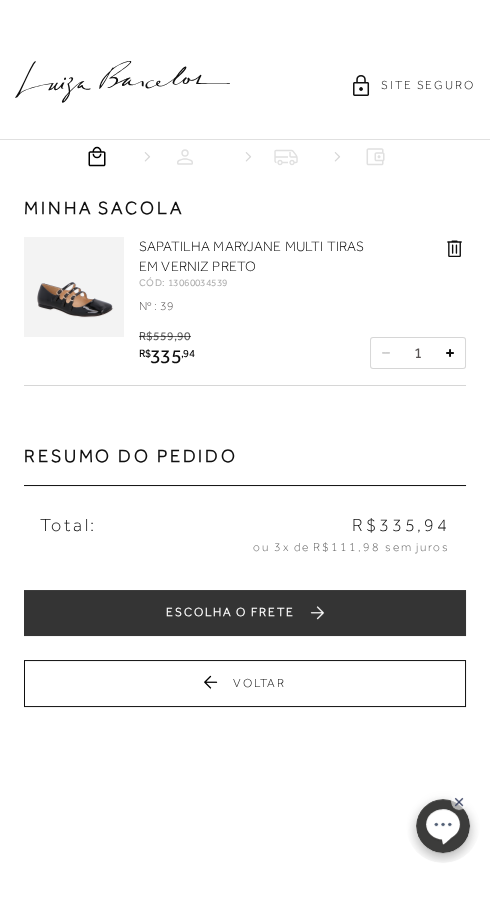 scroll, scrollTop: 0, scrollLeft: 0, axis: both 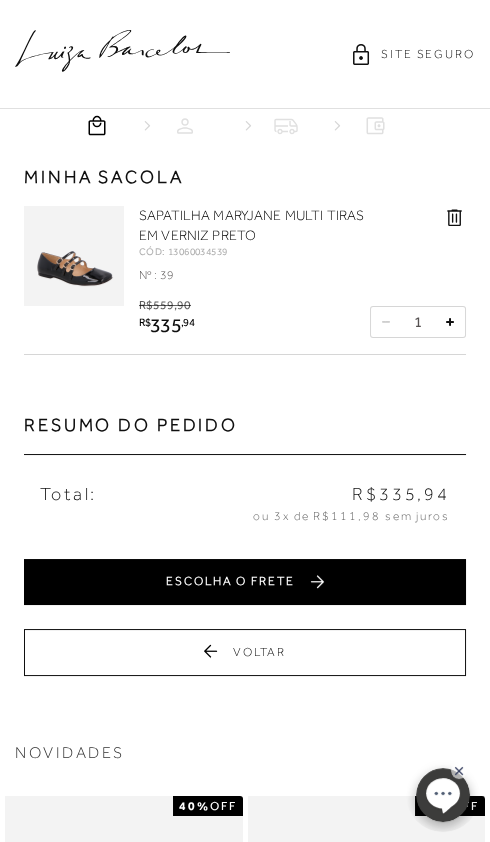 click on "ESCOLHA O FRETE" at bounding box center (245, 581) 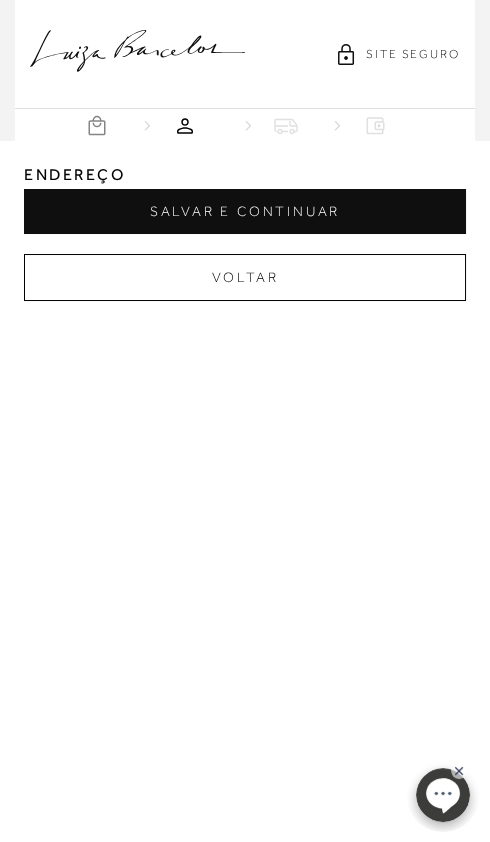 type on "14403-065" 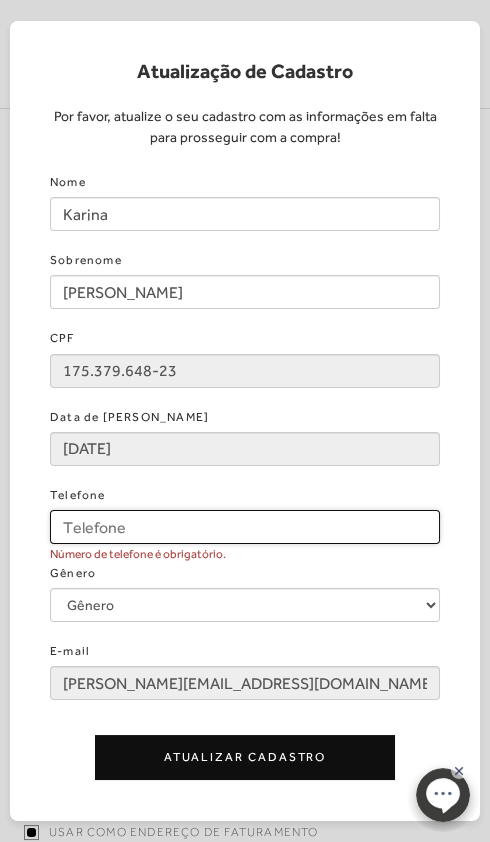 click on "Telefone" at bounding box center (245, 527) 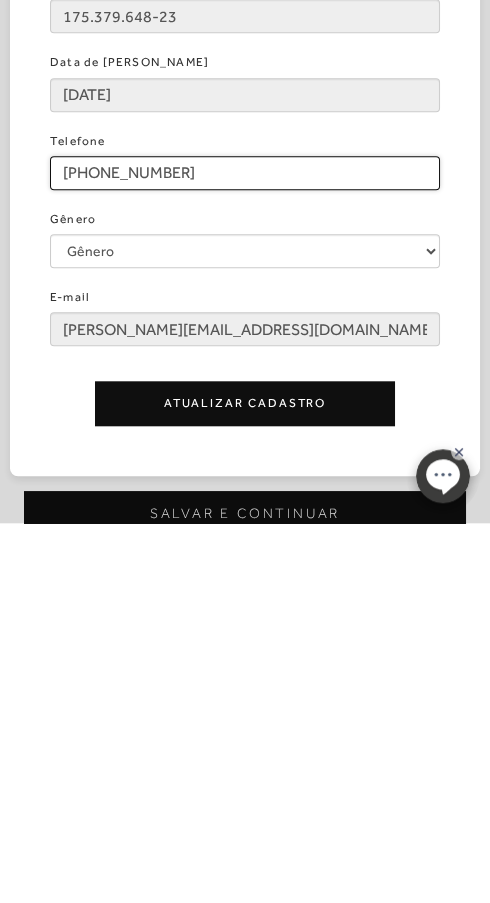 scroll, scrollTop: 13, scrollLeft: 0, axis: vertical 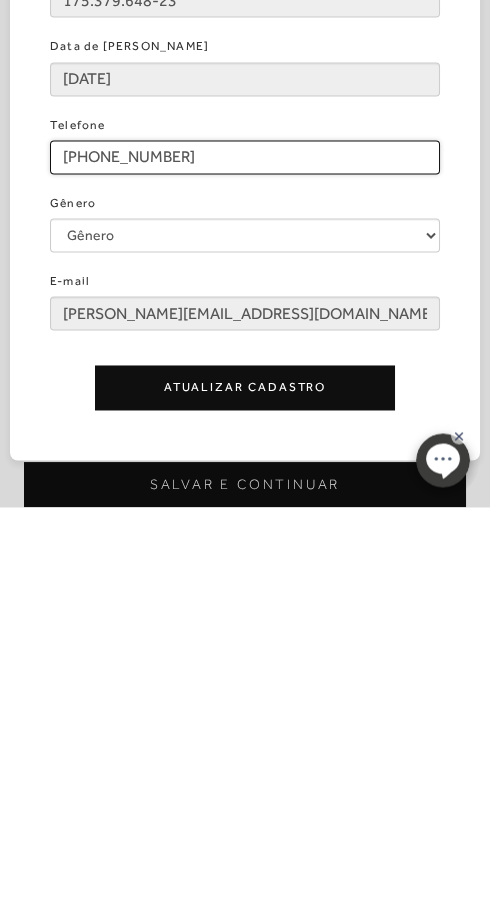 type on "[PHONE_NUMBER]" 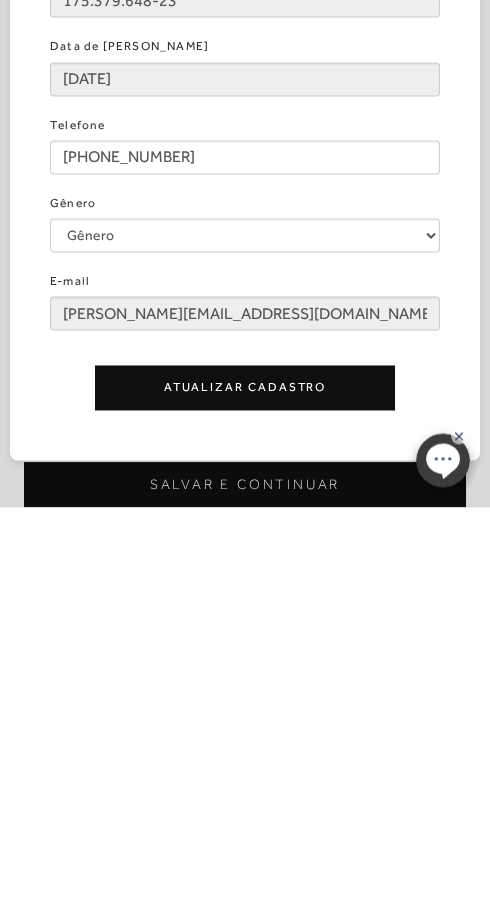 click on "Atualizar Cadastro" at bounding box center [245, 783] 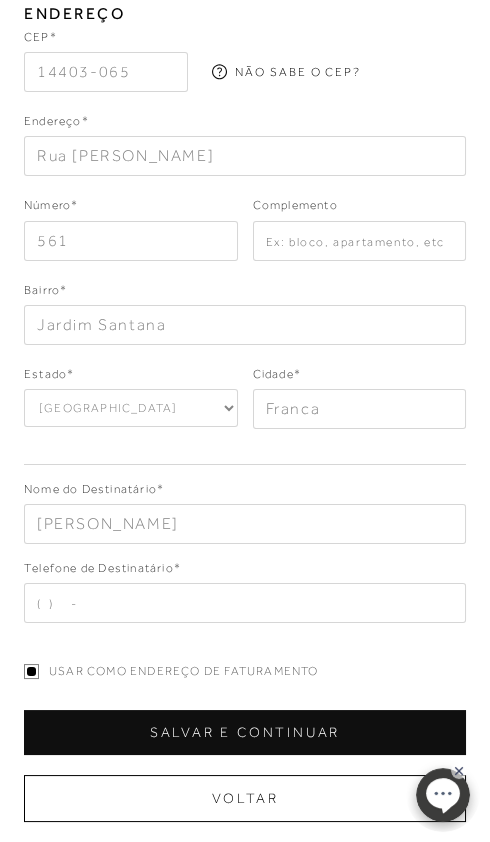 scroll, scrollTop: 206, scrollLeft: 0, axis: vertical 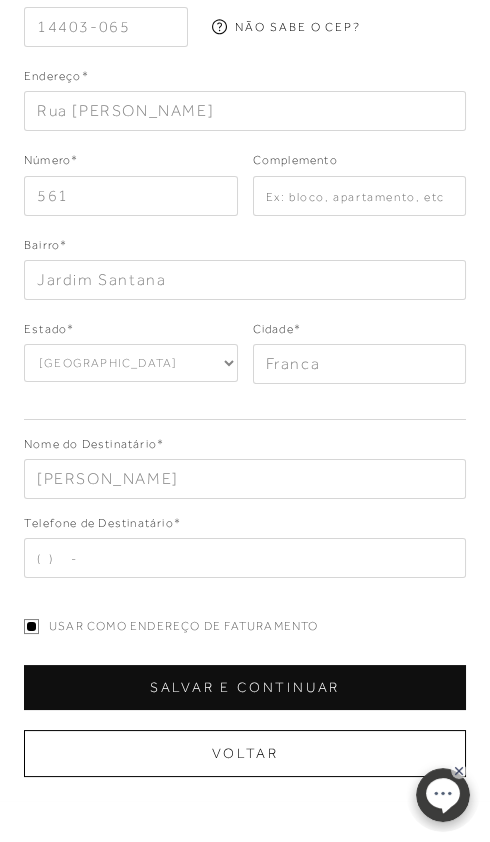 click at bounding box center (245, 558) 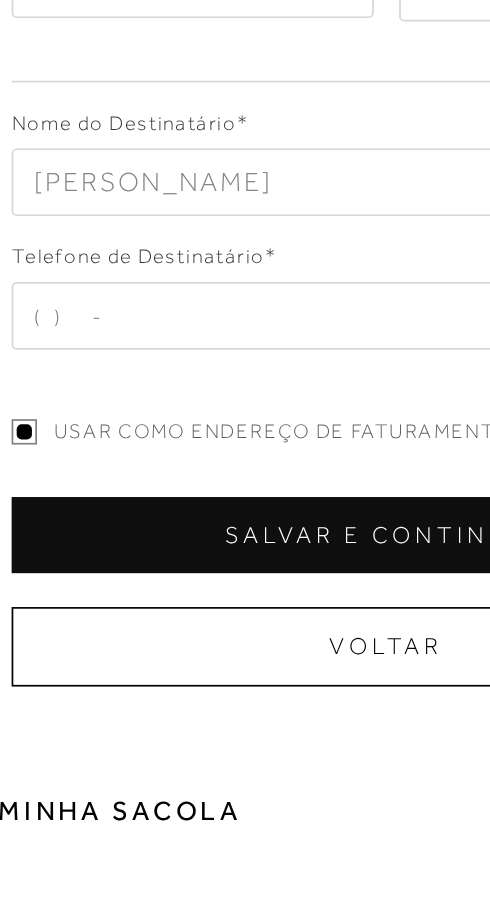 scroll, scrollTop: 206, scrollLeft: 0, axis: vertical 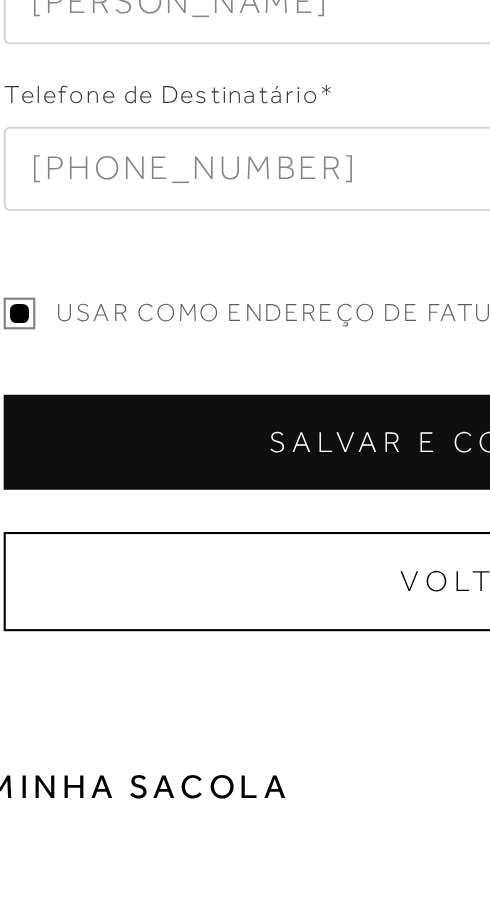 type on "[PHONE_NUMBER]" 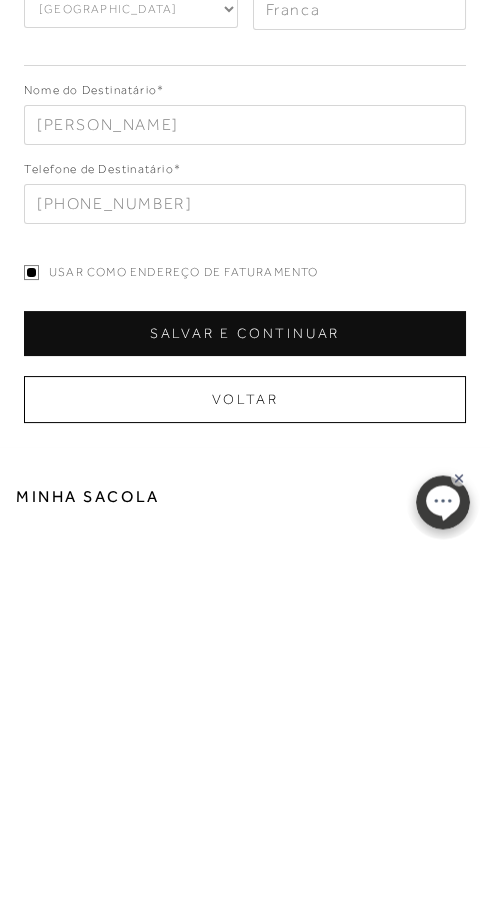 scroll, scrollTop: 206, scrollLeft: 0, axis: vertical 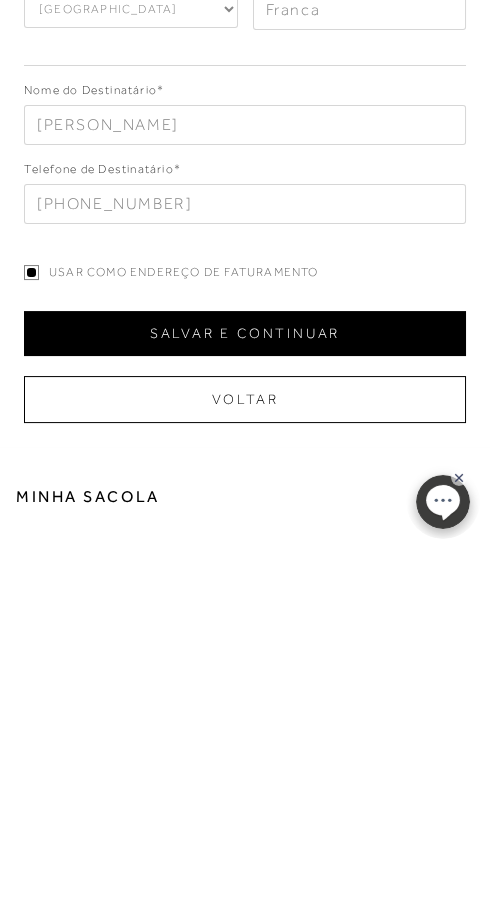 click on "SALVAR E CONTINUAR" at bounding box center (245, 687) 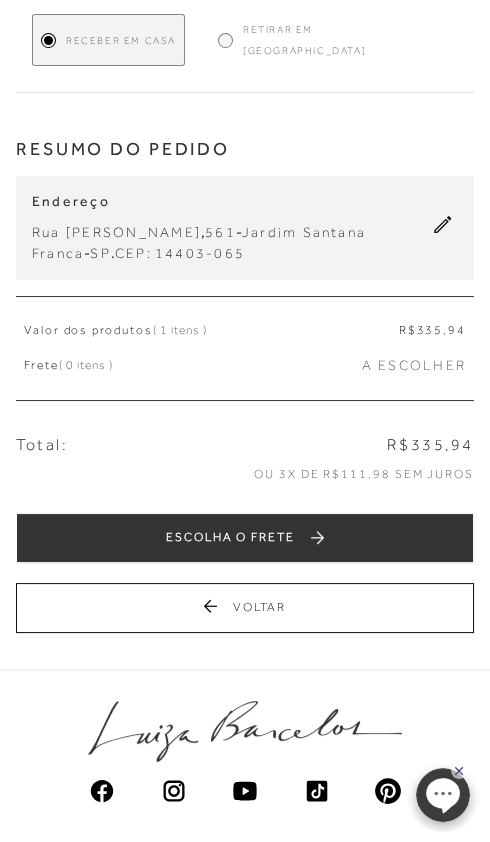 scroll, scrollTop: 407, scrollLeft: 0, axis: vertical 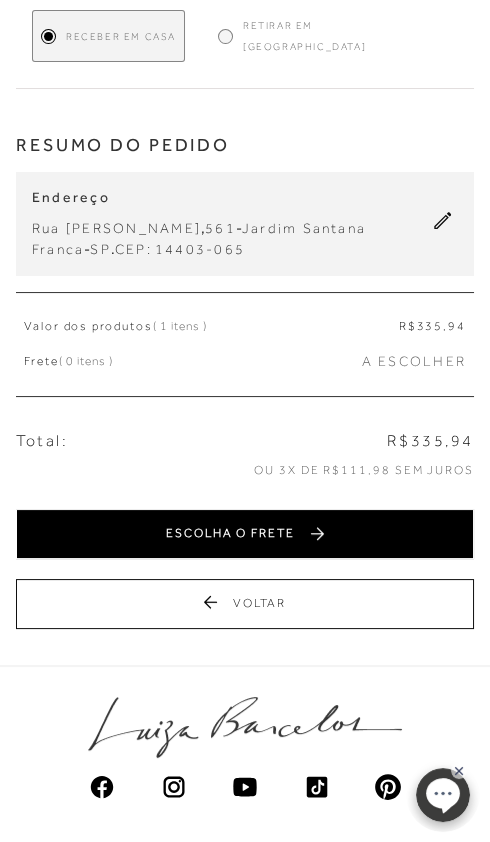 click on "ESCOLHA O FRETE" at bounding box center (245, 534) 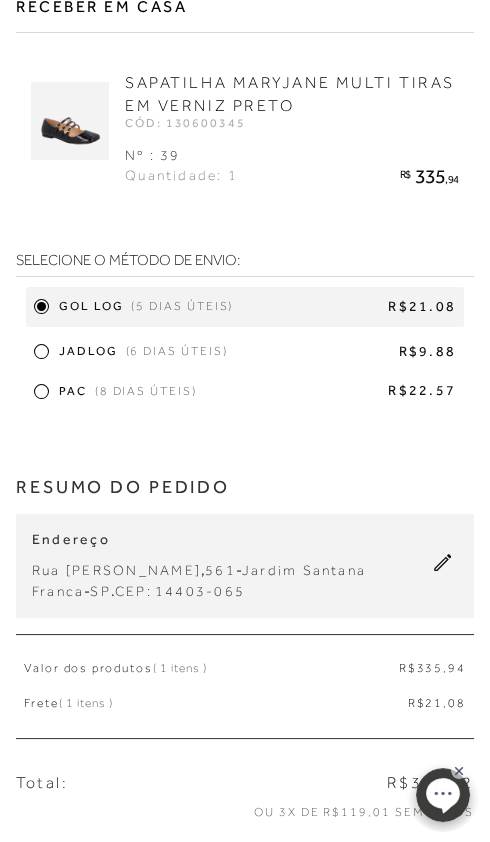 scroll, scrollTop: 181, scrollLeft: 0, axis: vertical 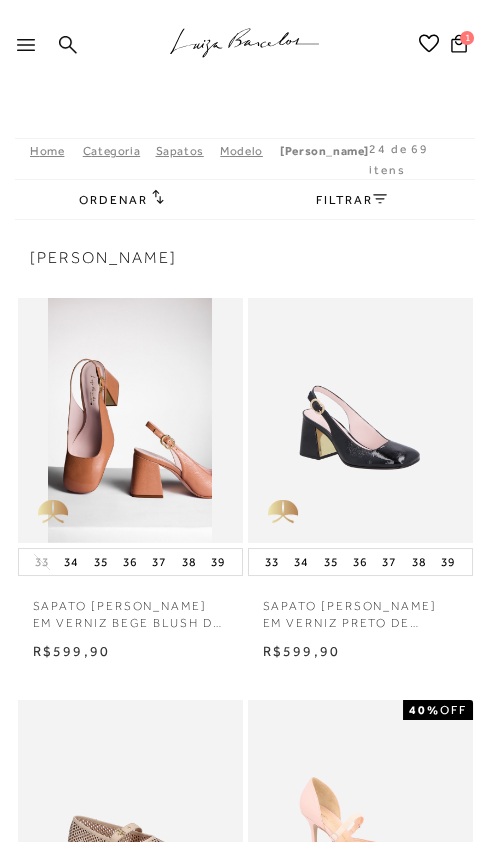 click at bounding box center [30, 51] 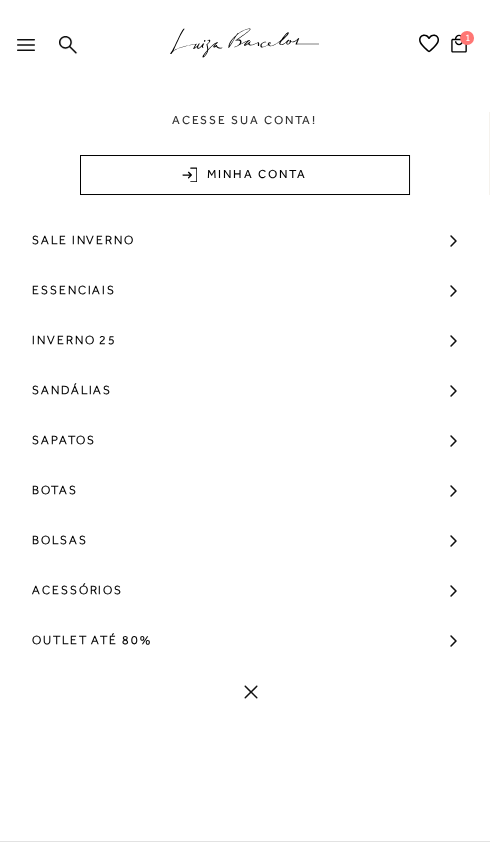 scroll, scrollTop: 0, scrollLeft: 0, axis: both 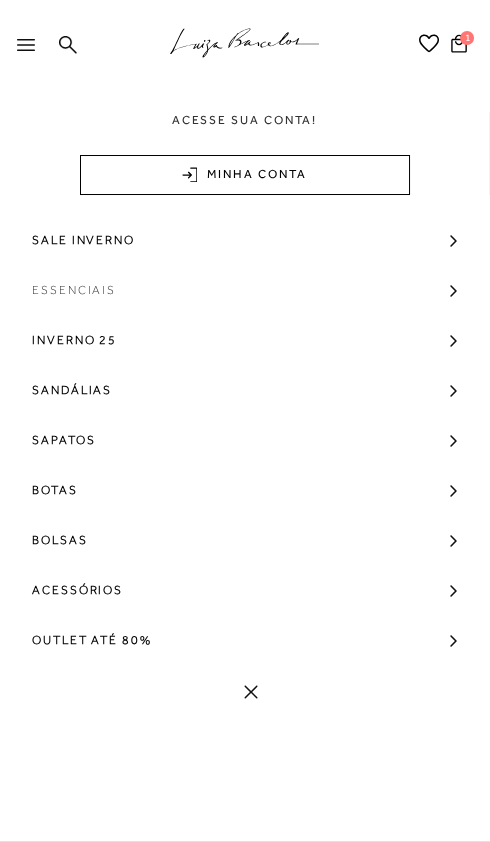 click on "Essenciais" at bounding box center (245, 290) 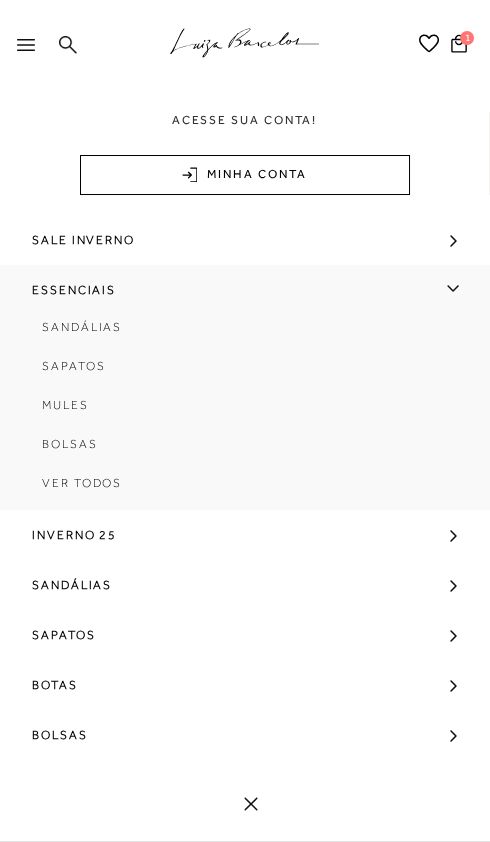 click 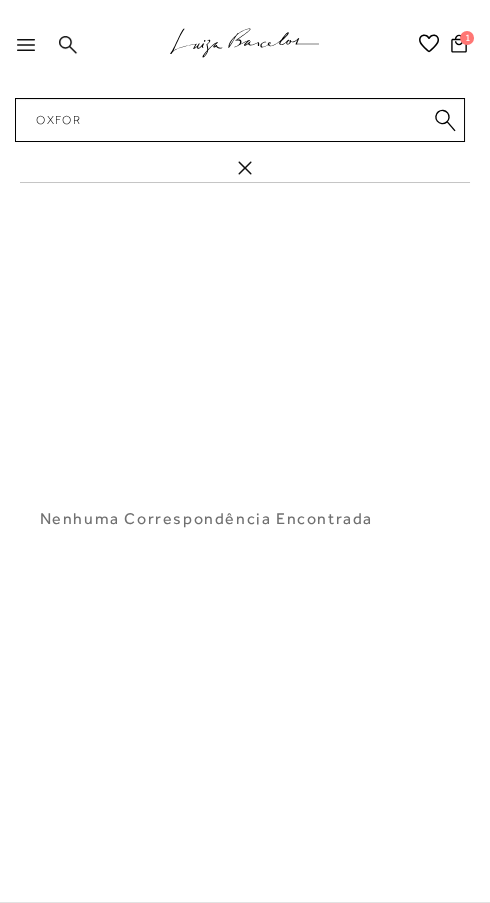 type on "[GEOGRAPHIC_DATA]" 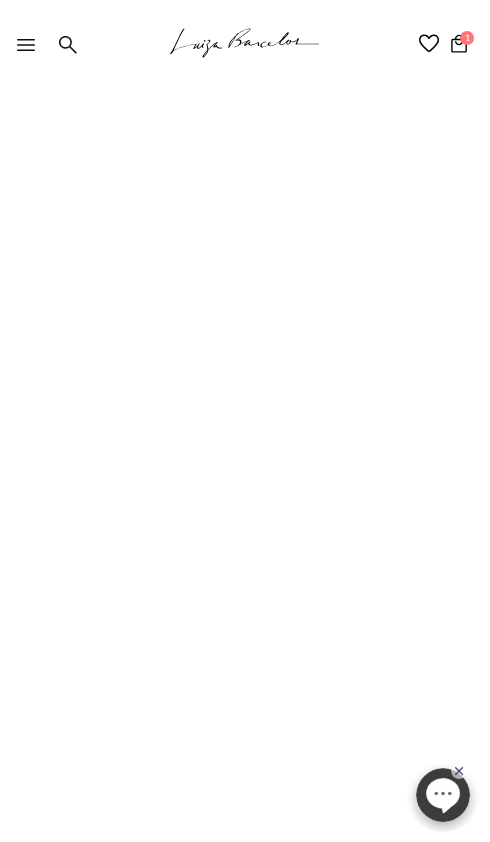 scroll, scrollTop: 0, scrollLeft: 0, axis: both 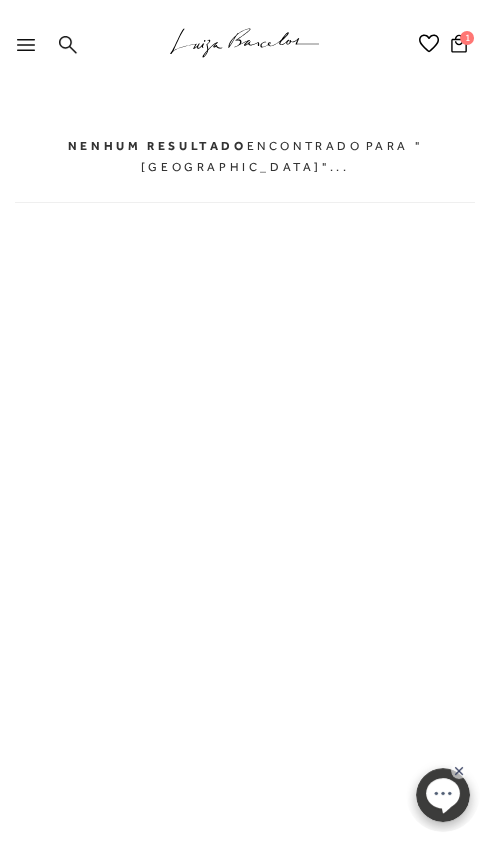 click 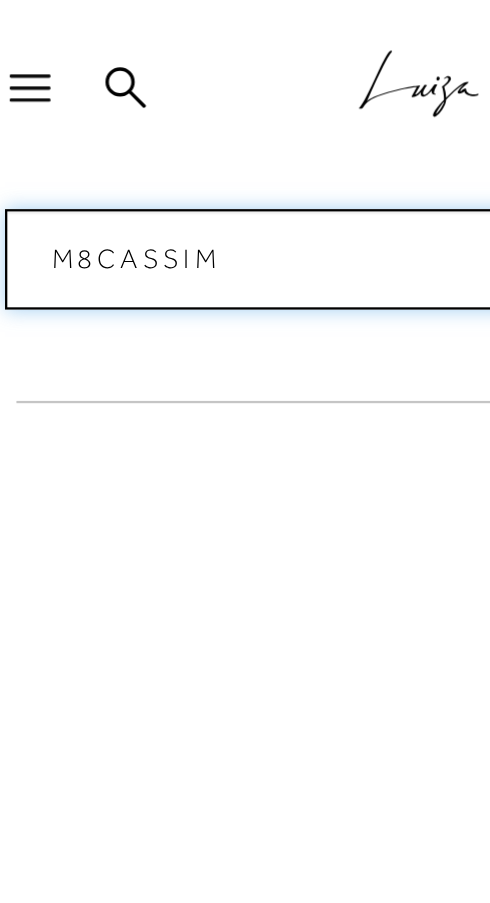 click on "M8cassim" at bounding box center [240, 120] 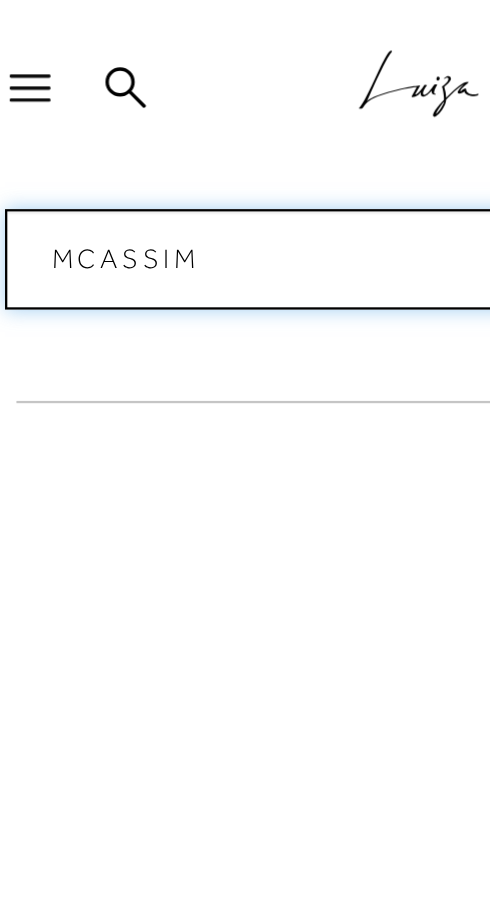 type on "Mocassim" 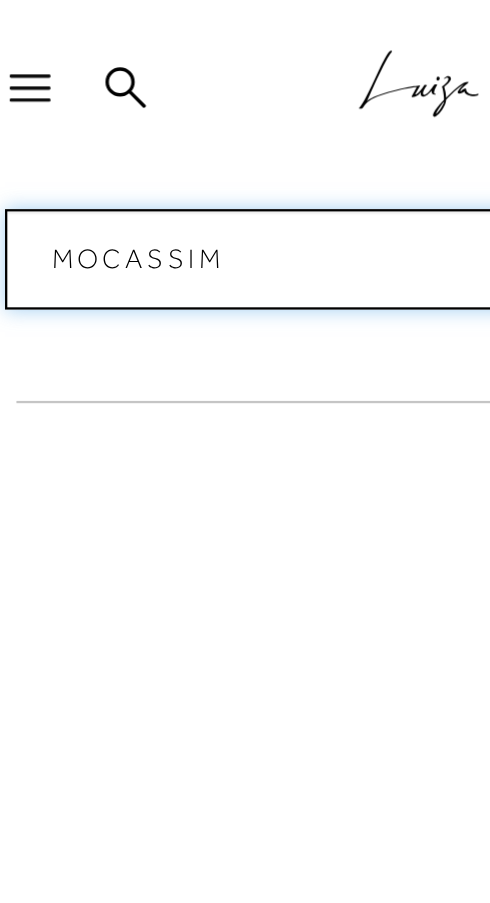 type 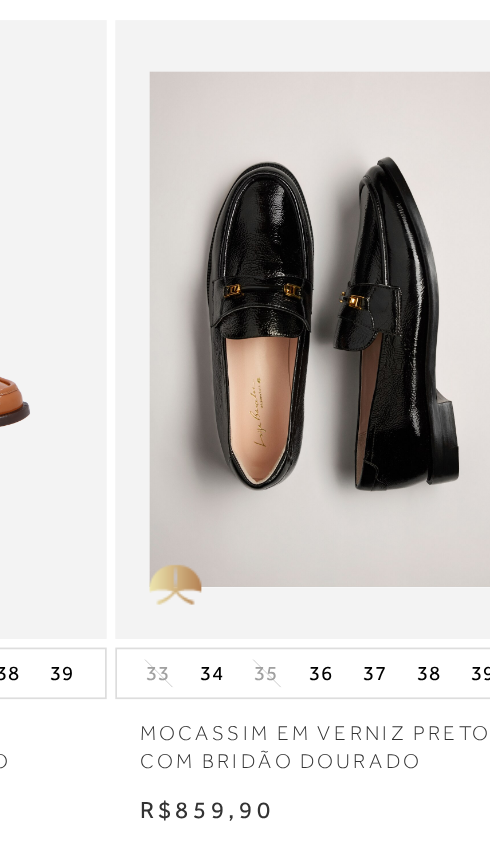 scroll, scrollTop: 6, scrollLeft: 0, axis: vertical 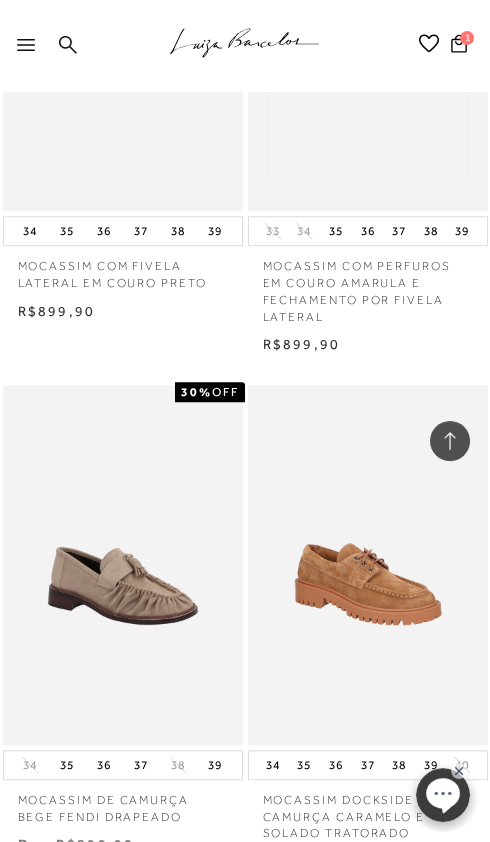 click at bounding box center [368, 31] 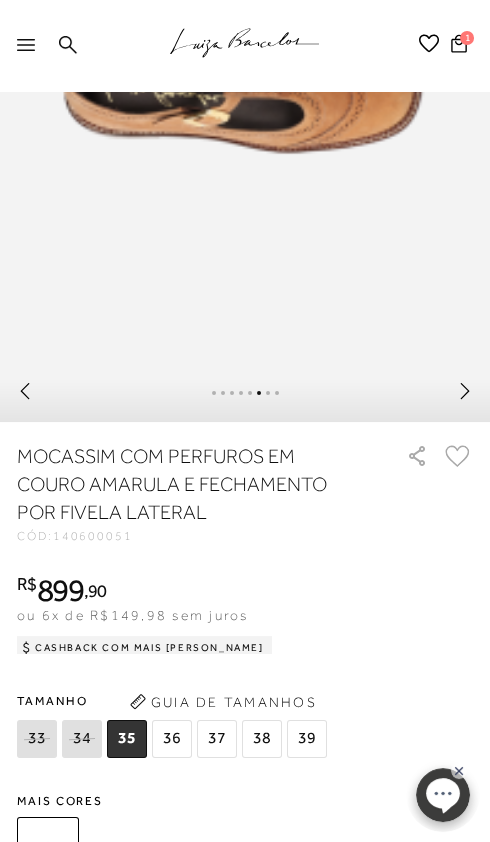 scroll, scrollTop: 530, scrollLeft: 0, axis: vertical 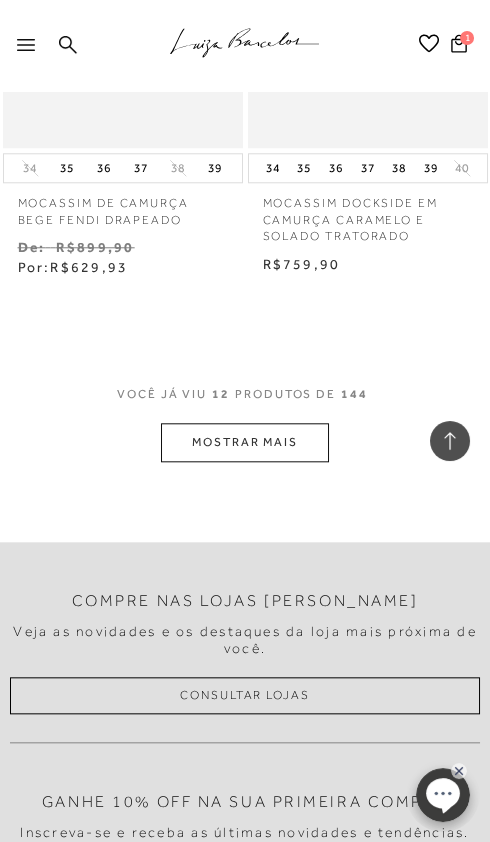 click on "MOSTRAR MAIS" at bounding box center [245, 442] 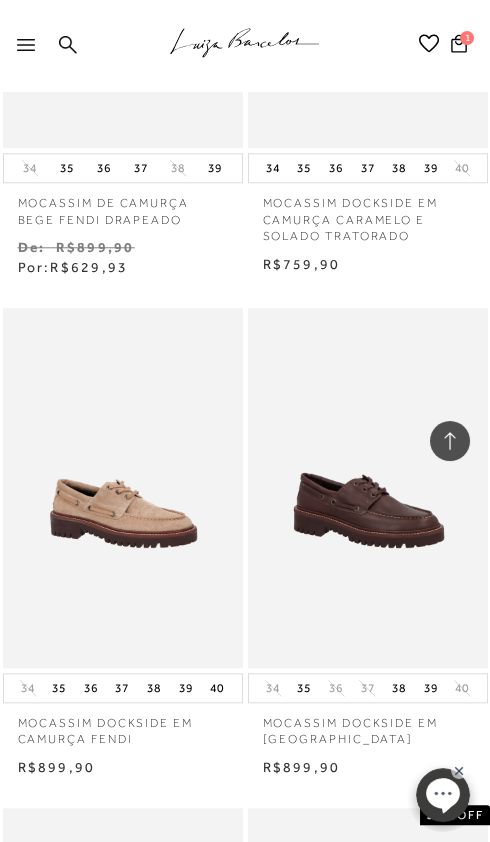 scroll, scrollTop: 0, scrollLeft: 0, axis: both 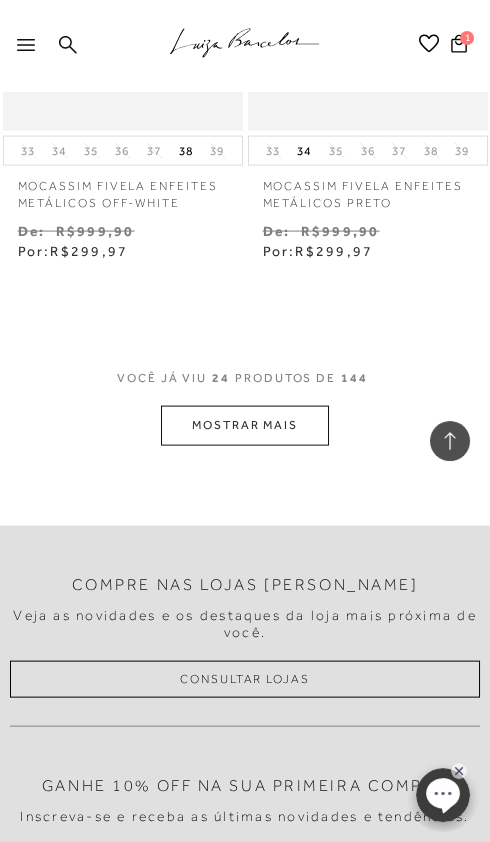 click on "MOSTRAR MAIS" at bounding box center (245, 425) 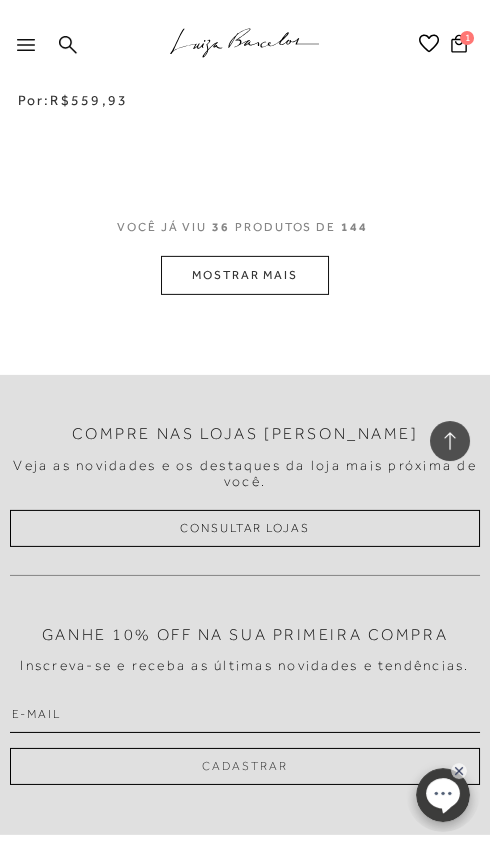 scroll, scrollTop: 9466, scrollLeft: 0, axis: vertical 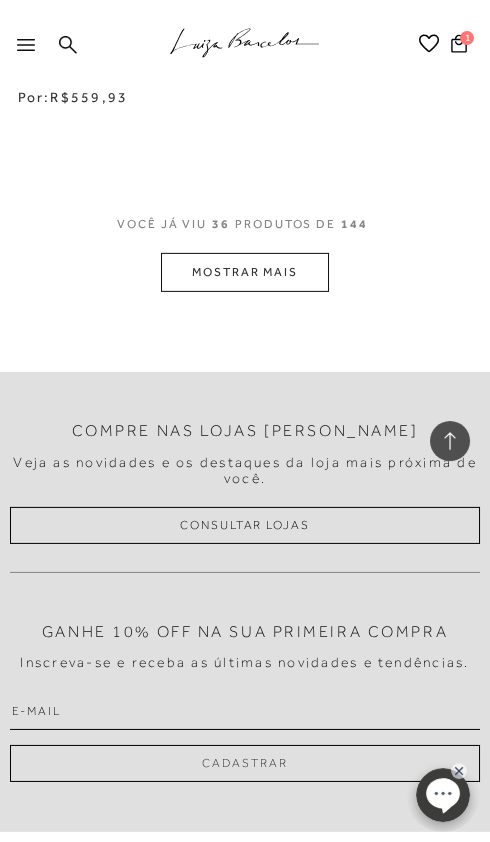 click on "MOSTRAR MAIS" at bounding box center [245, 272] 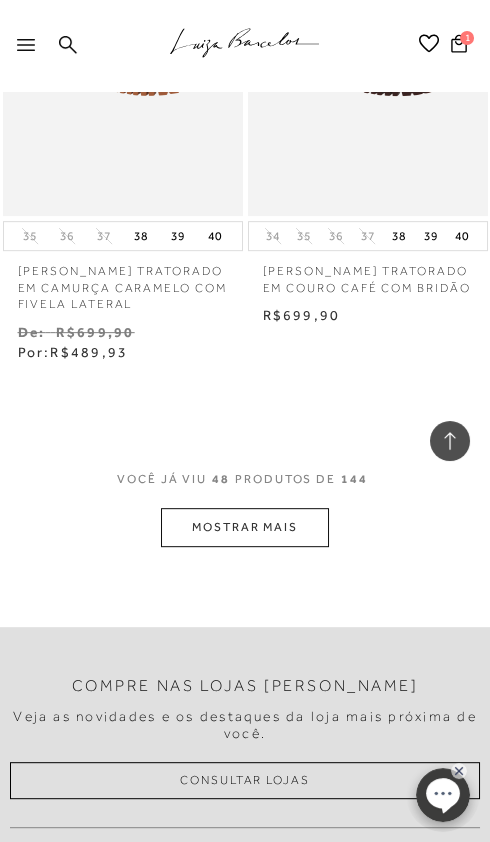 scroll, scrollTop: 12380, scrollLeft: 0, axis: vertical 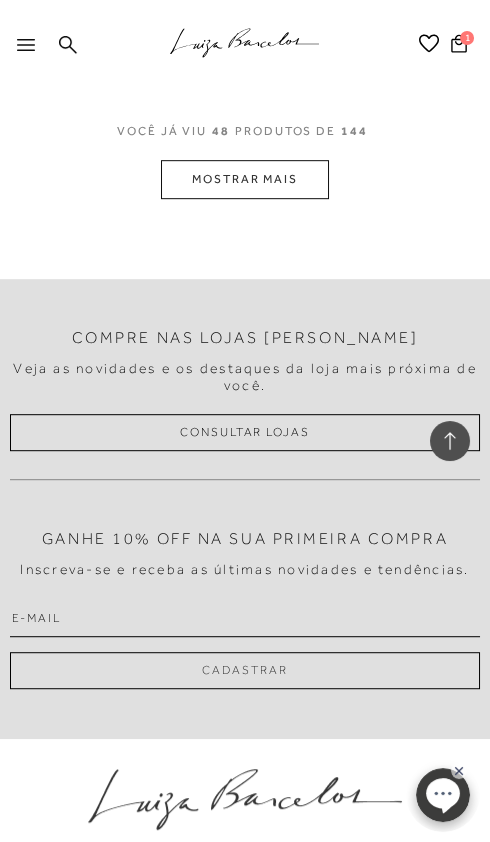 click on "MOSTRAR MAIS" at bounding box center (245, 179) 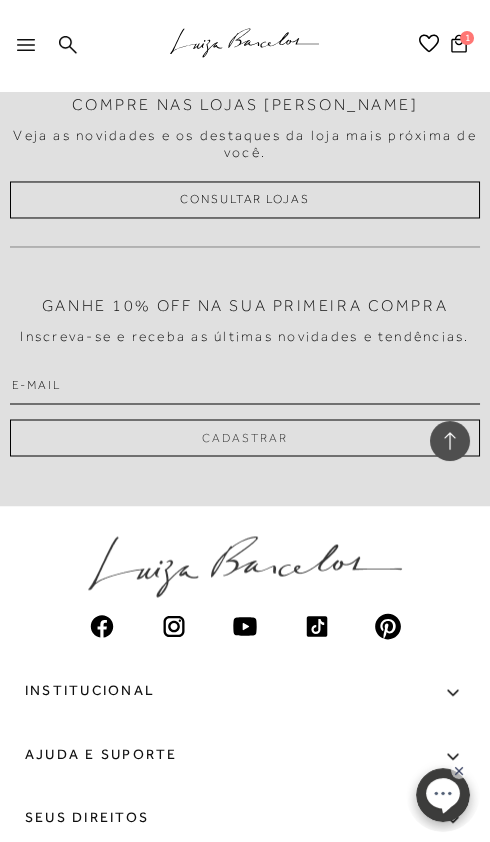 scroll, scrollTop: 16123, scrollLeft: 0, axis: vertical 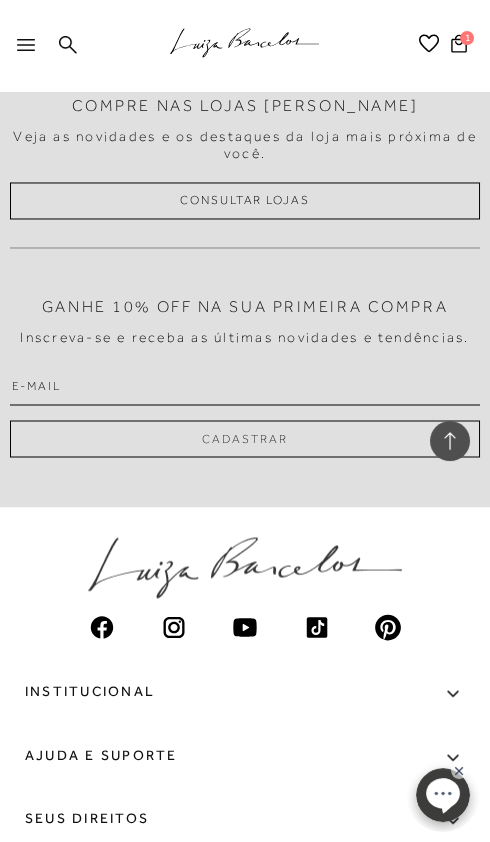 click on "MOSTRAR MAIS" at bounding box center [245, -53] 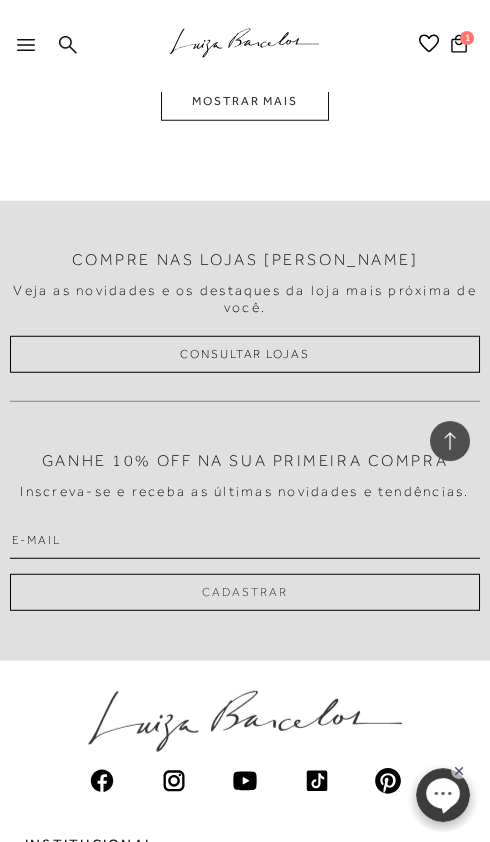 scroll, scrollTop: 19388, scrollLeft: 0, axis: vertical 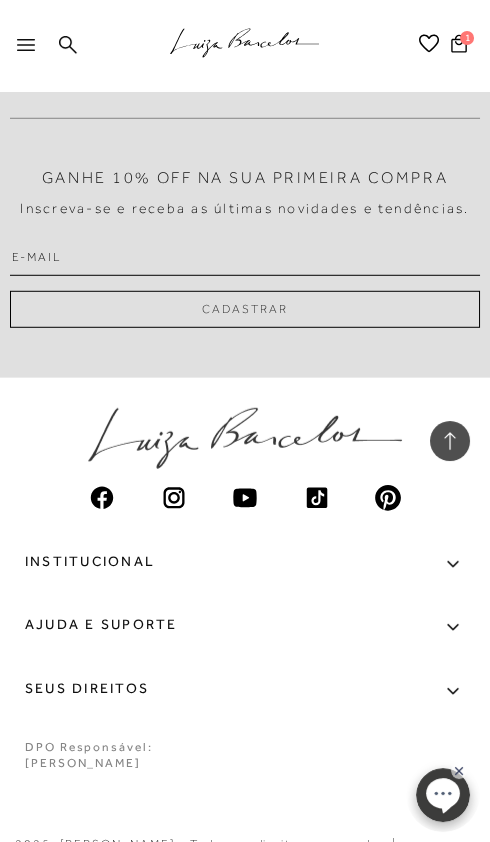 click on "MOSTRAR MAIS" at bounding box center [245, -182] 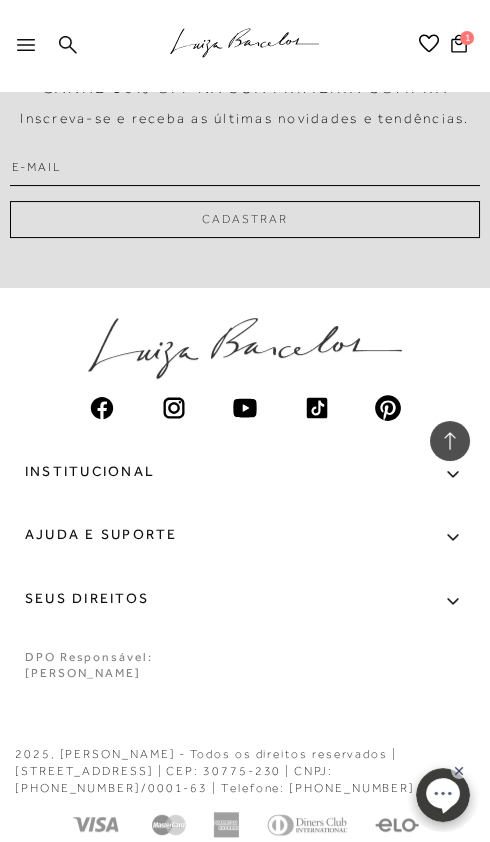 scroll, scrollTop: 22620, scrollLeft: 0, axis: vertical 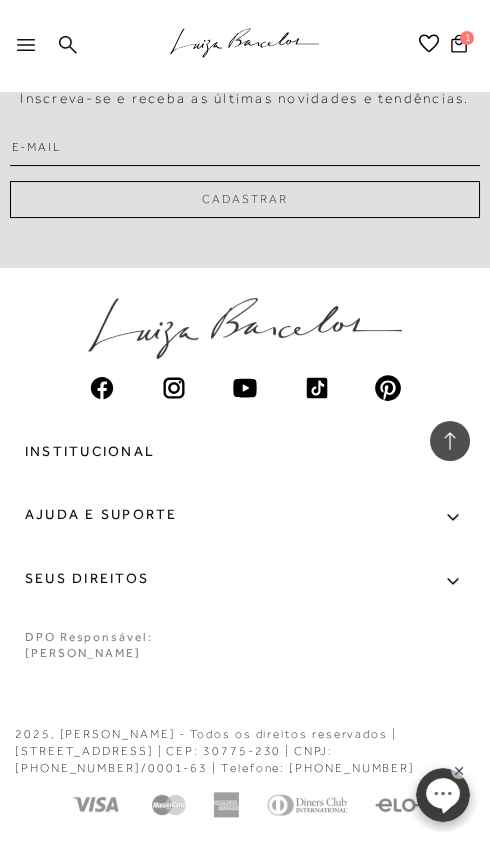 click on "MOSTRAR MAIS" at bounding box center (245, -292) 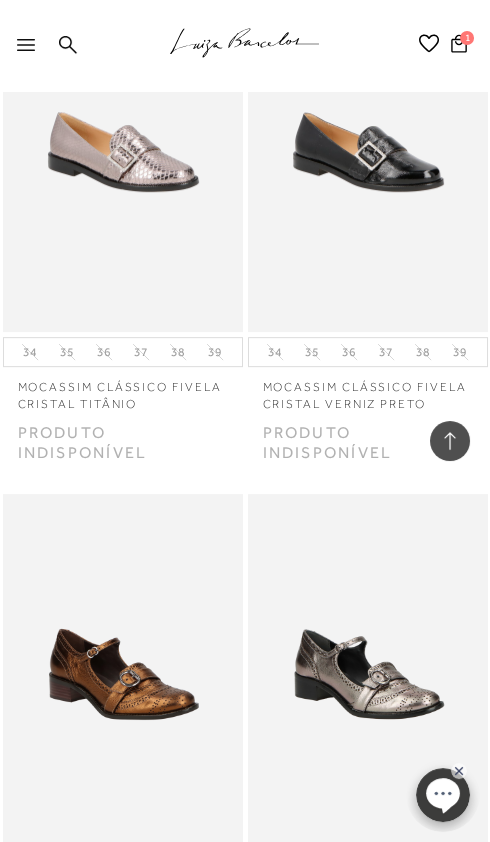 scroll, scrollTop: 23253, scrollLeft: 0, axis: vertical 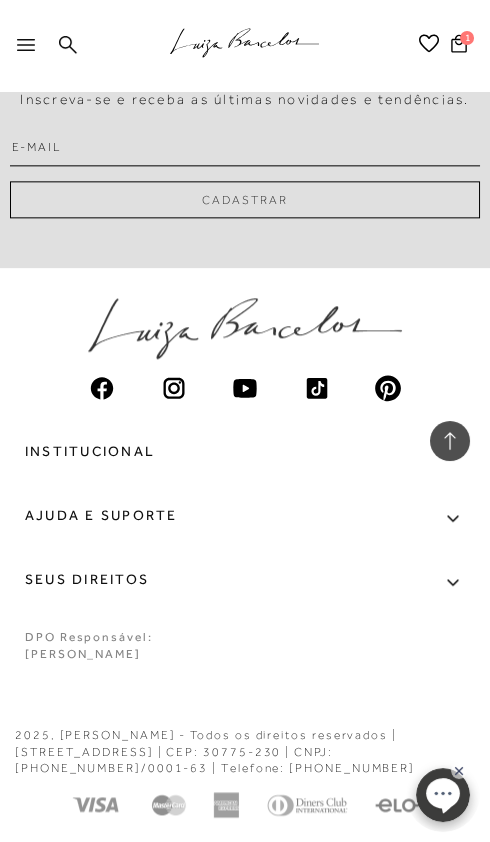 click on "MOSTRAR MAIS" at bounding box center (245, -292) 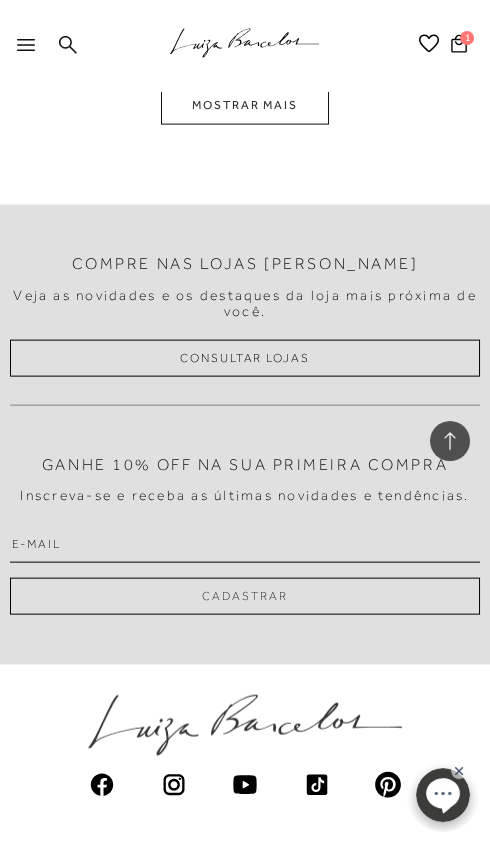 scroll, scrollTop: 28335, scrollLeft: 0, axis: vertical 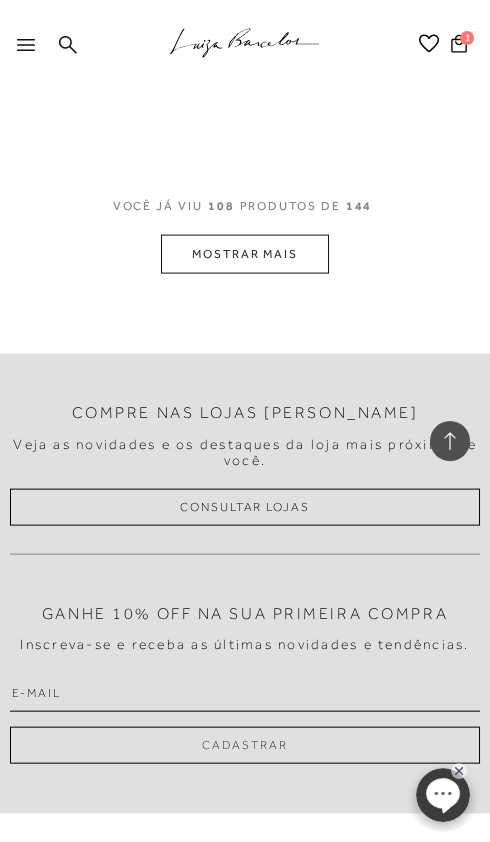 click at bounding box center (368, -744) 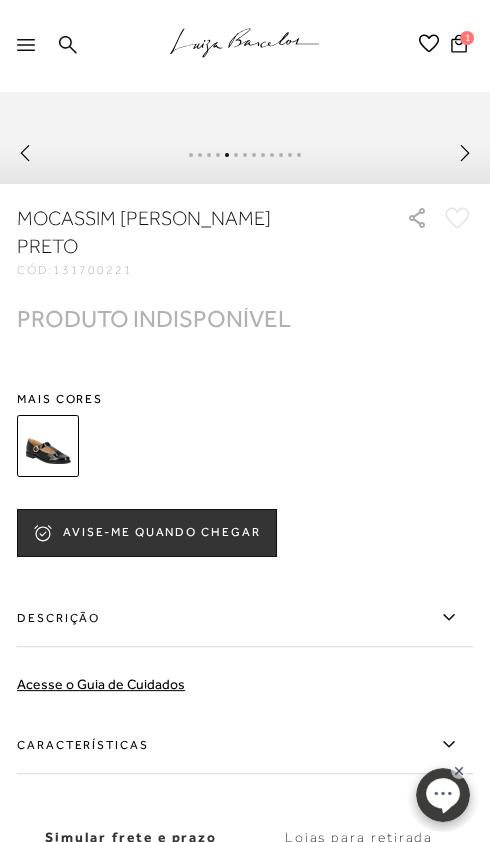 scroll, scrollTop: 742, scrollLeft: 0, axis: vertical 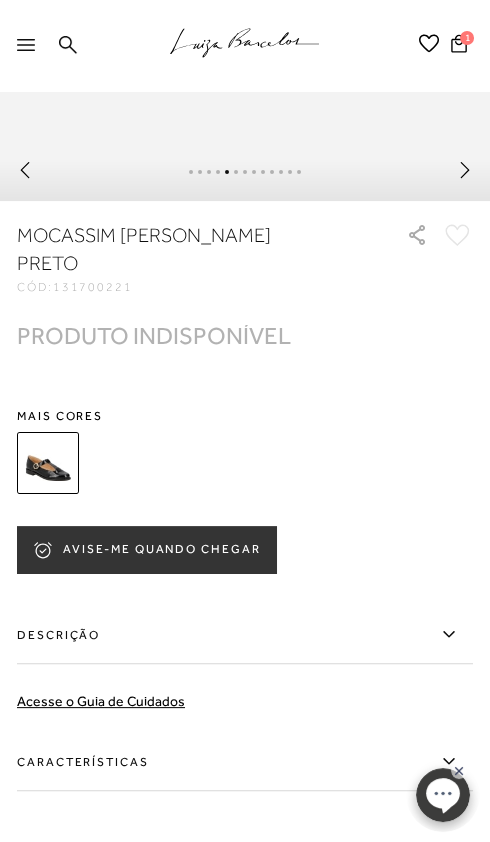 click on "AVISE-ME QUANDO CHEGAR" at bounding box center [147, 550] 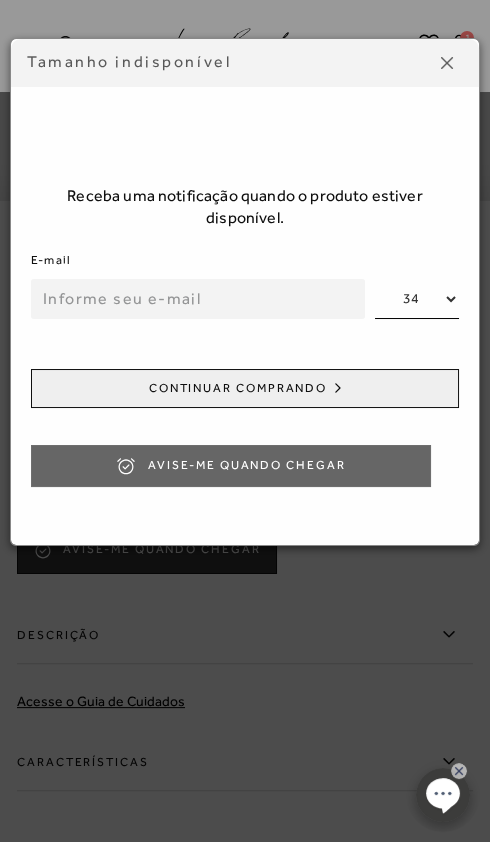 click at bounding box center [198, 299] 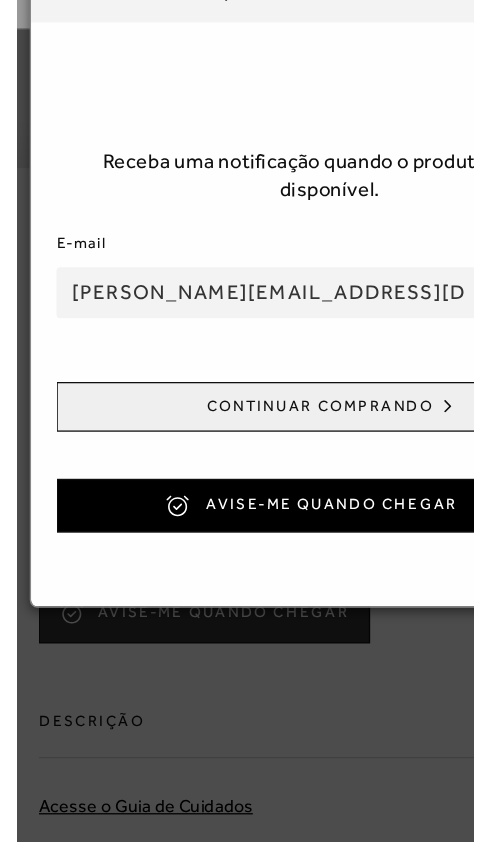 scroll, scrollTop: 742, scrollLeft: 0, axis: vertical 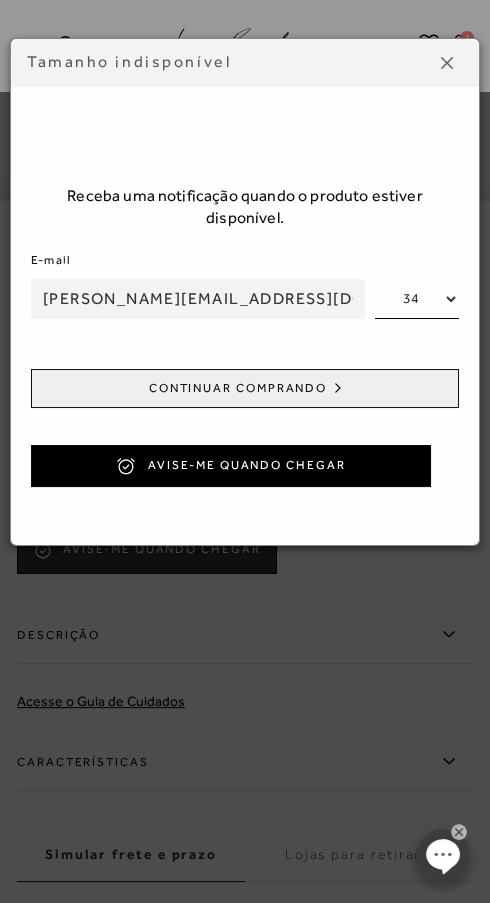 type on "[PERSON_NAME][EMAIL_ADDRESS][DOMAIN_NAME]" 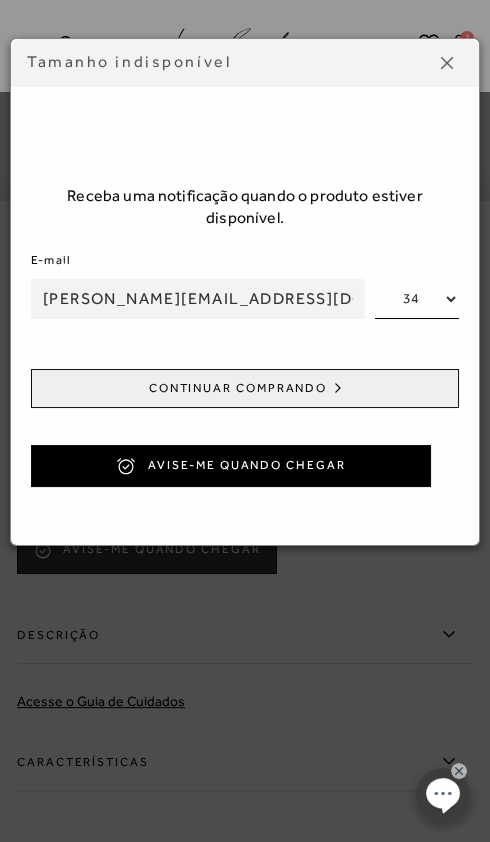click on "34 35 36 37 38 39" at bounding box center (417, 299) 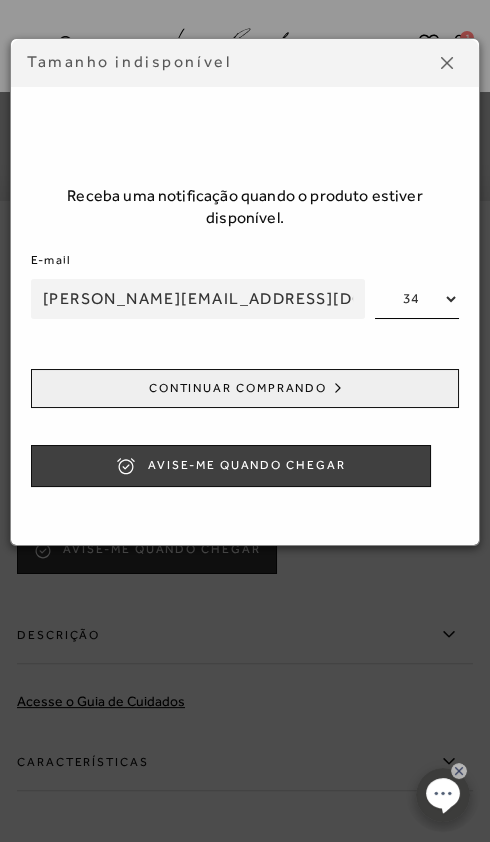 click on "Avise-me quando chegar" at bounding box center [246, 465] 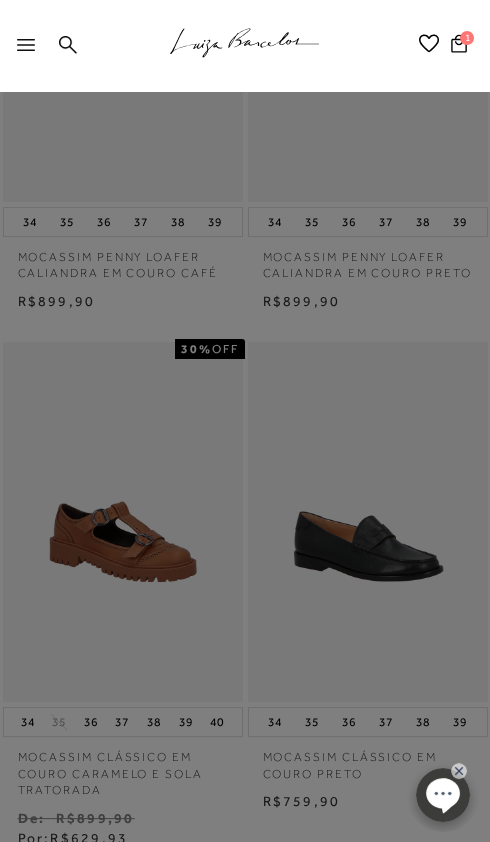 scroll, scrollTop: 992, scrollLeft: 0, axis: vertical 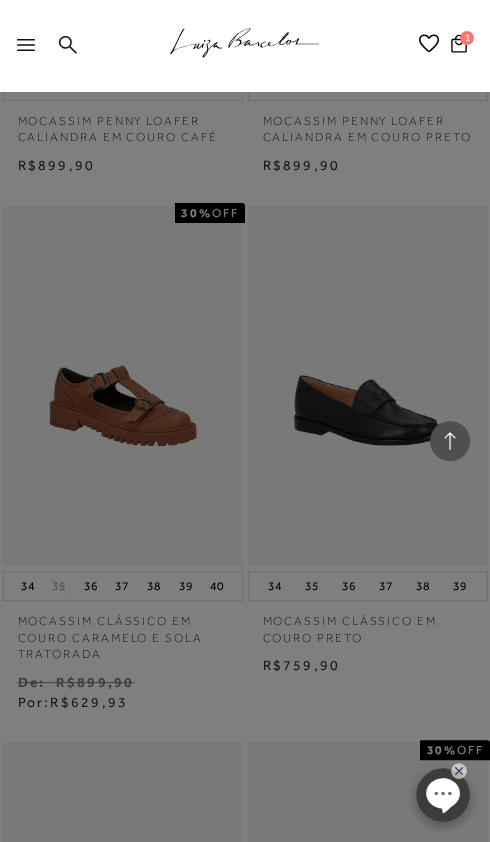 click 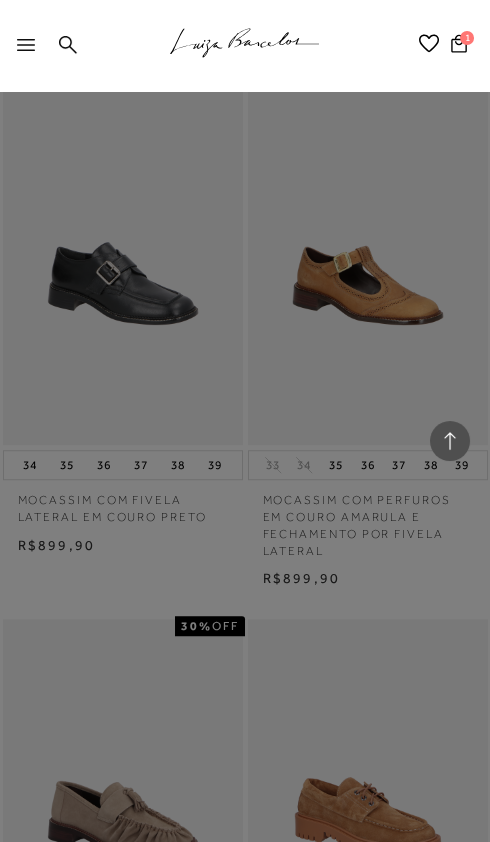scroll, scrollTop: 2169, scrollLeft: 0, axis: vertical 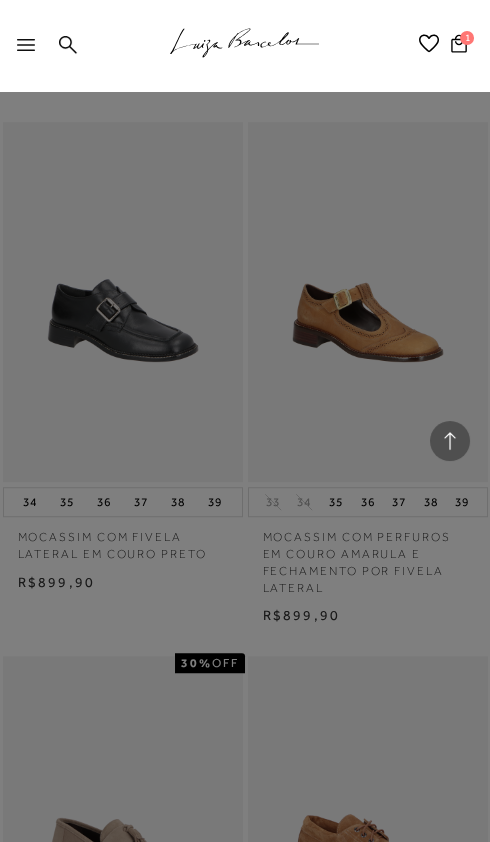 click at bounding box center (245, 421) 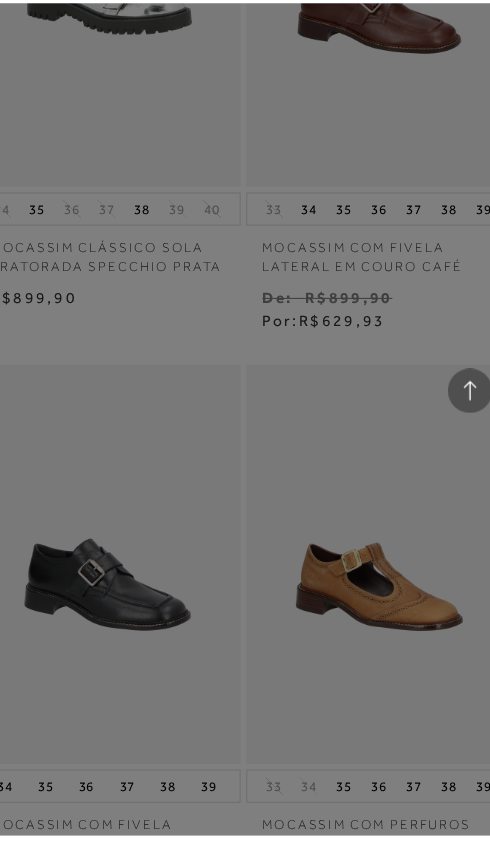 scroll, scrollTop: 1837, scrollLeft: 0, axis: vertical 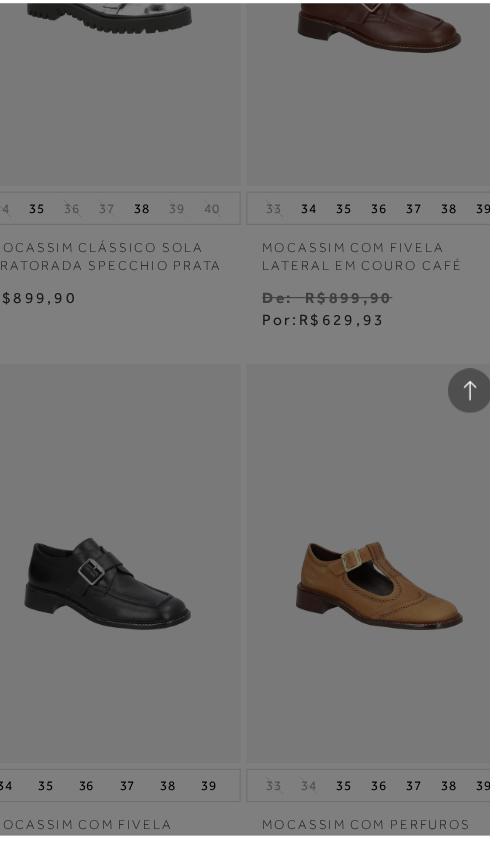 click at bounding box center [245, 421] 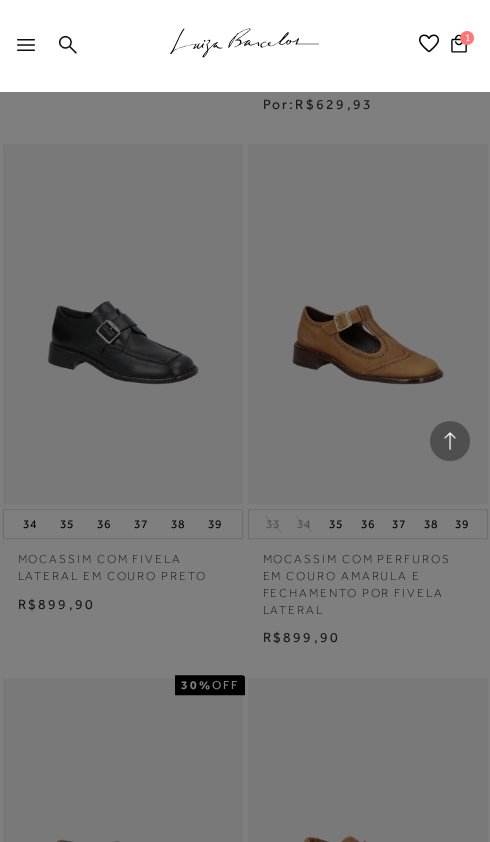 scroll, scrollTop: 0, scrollLeft: 0, axis: both 